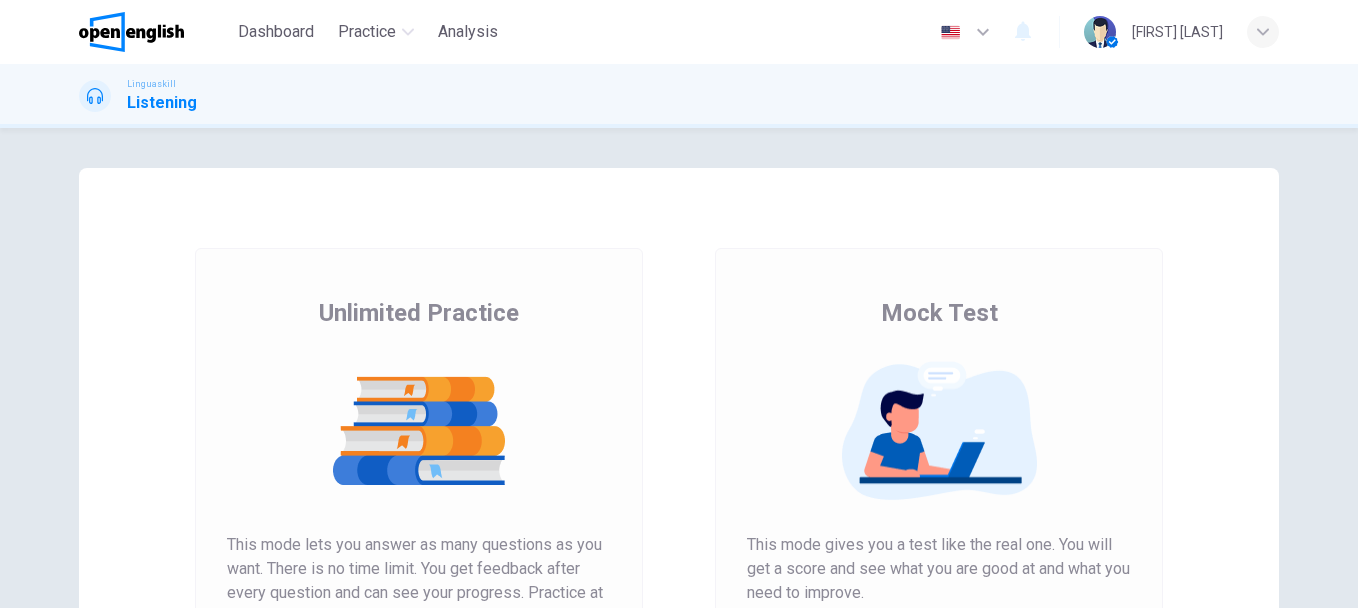 scroll, scrollTop: 0, scrollLeft: 0, axis: both 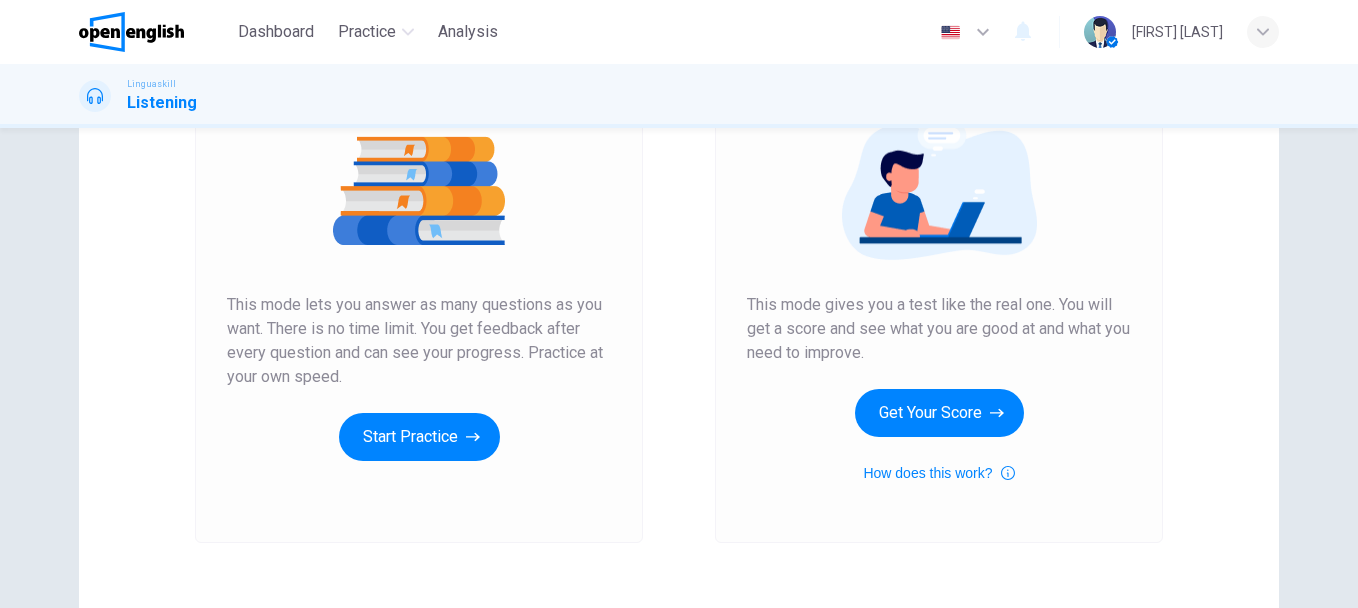 click on "Start Practice" at bounding box center (419, 437) 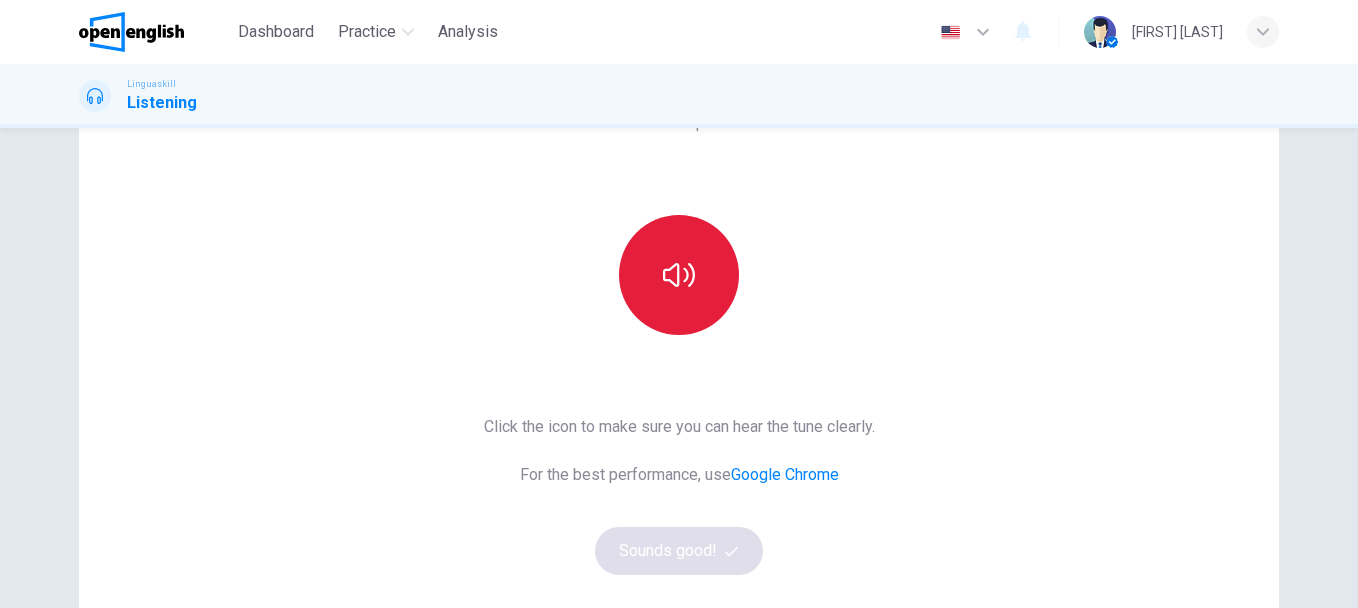 scroll, scrollTop: 138, scrollLeft: 0, axis: vertical 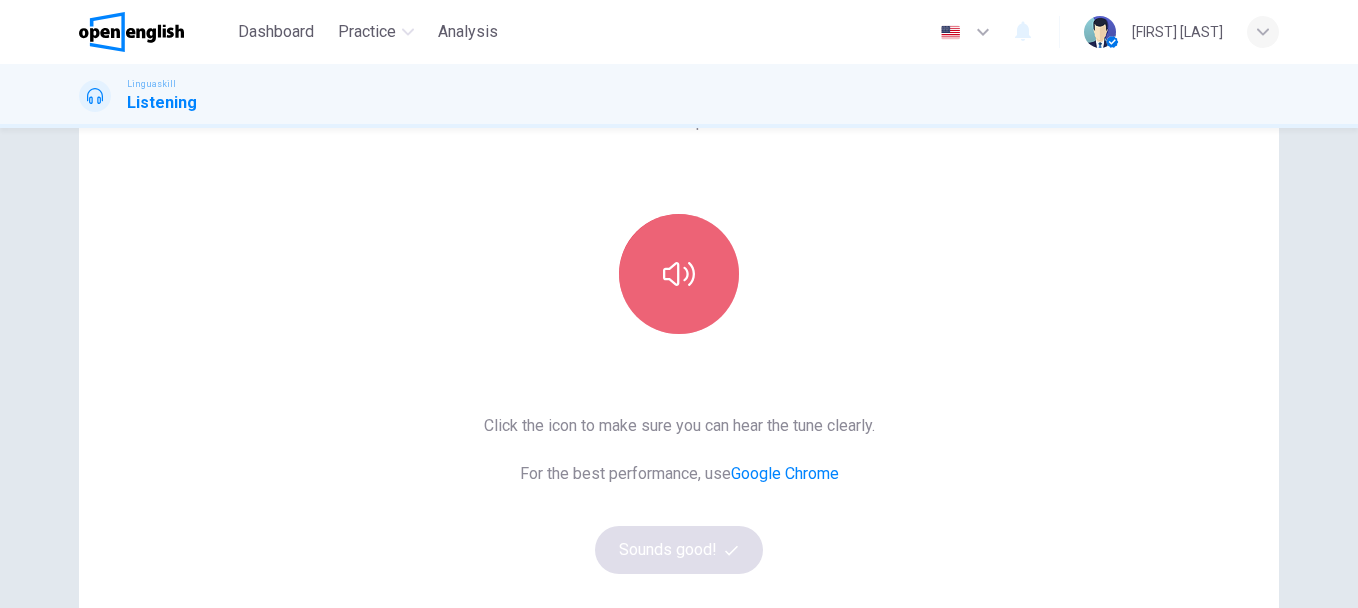 click at bounding box center [679, 274] 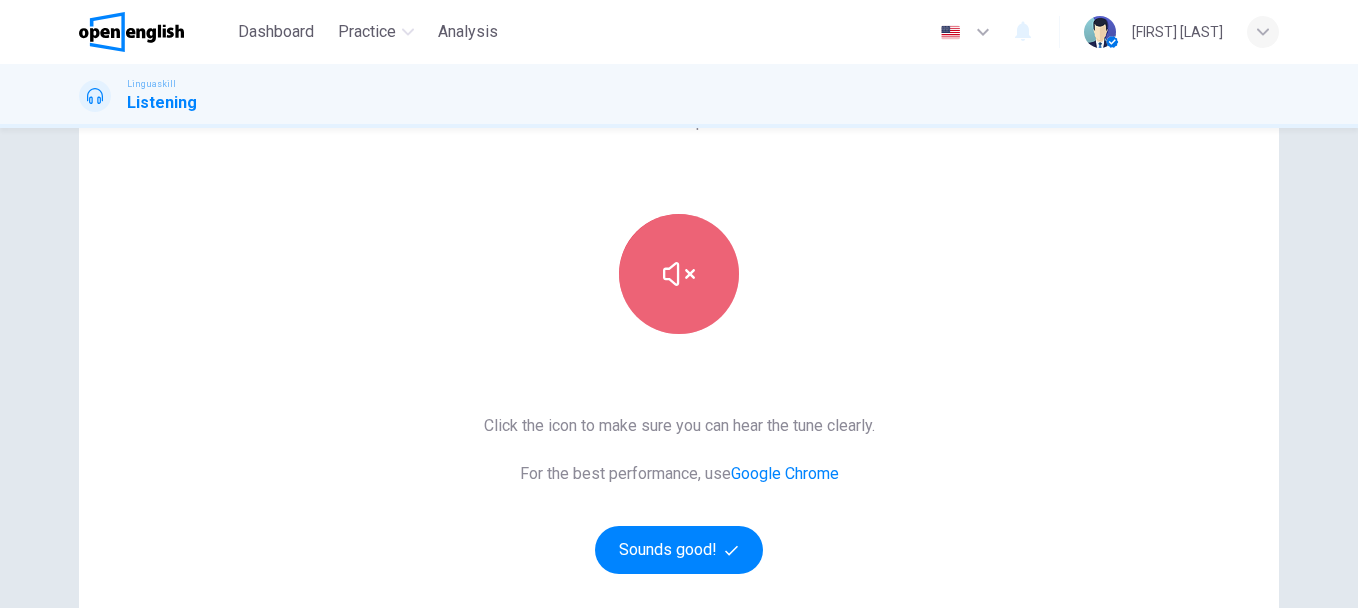click at bounding box center (679, 274) 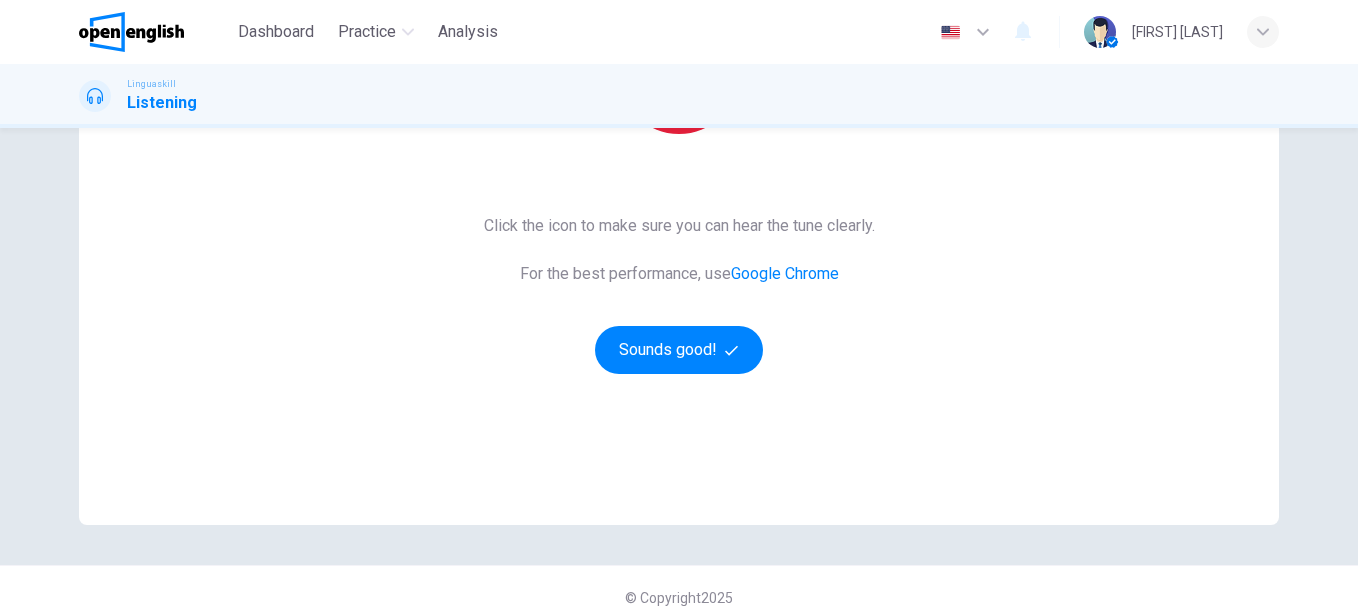 scroll, scrollTop: 359, scrollLeft: 0, axis: vertical 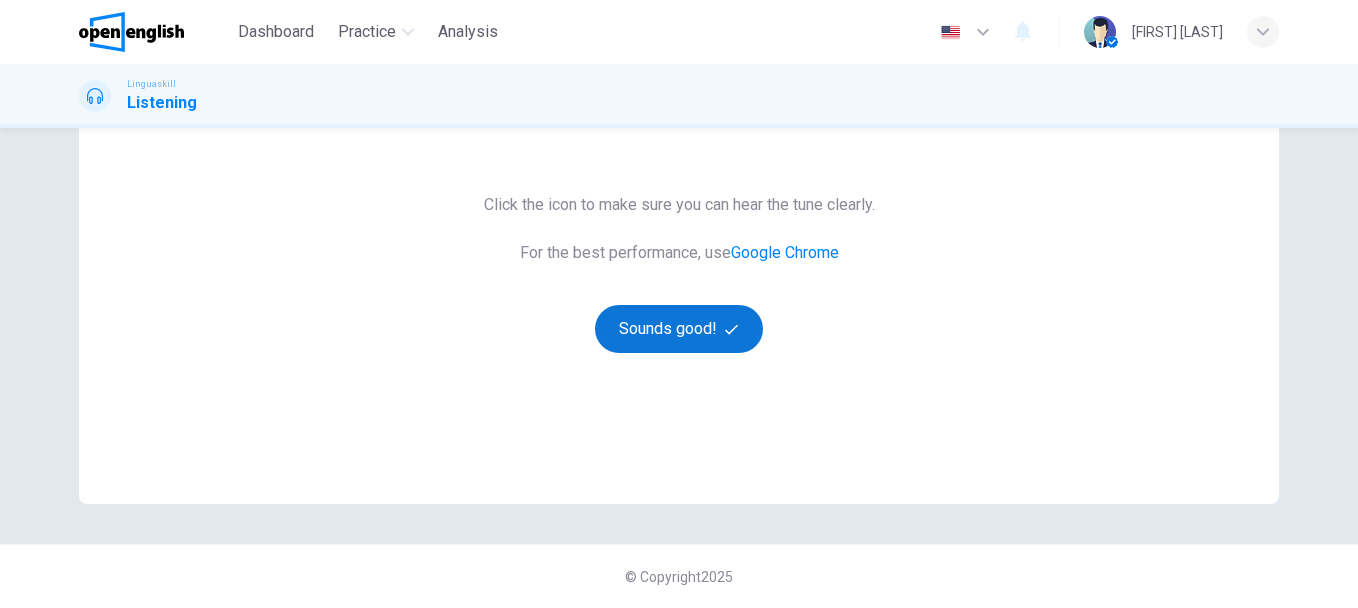 click on "Sounds good!" at bounding box center [679, 329] 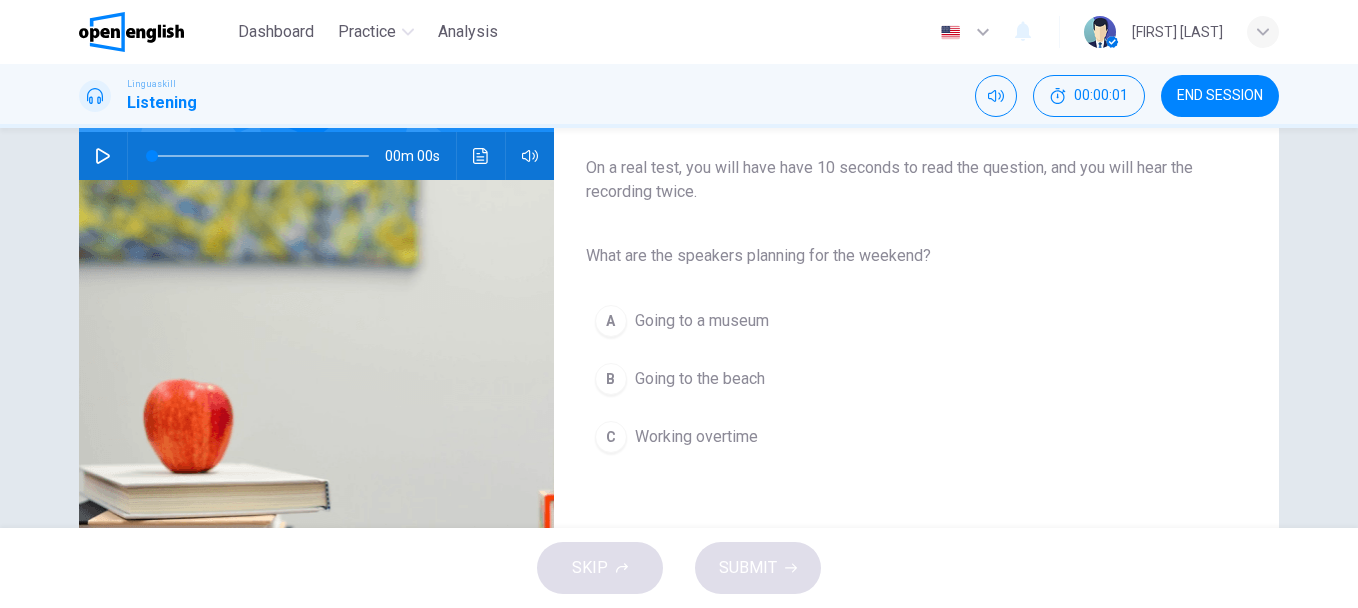 scroll, scrollTop: 195, scrollLeft: 0, axis: vertical 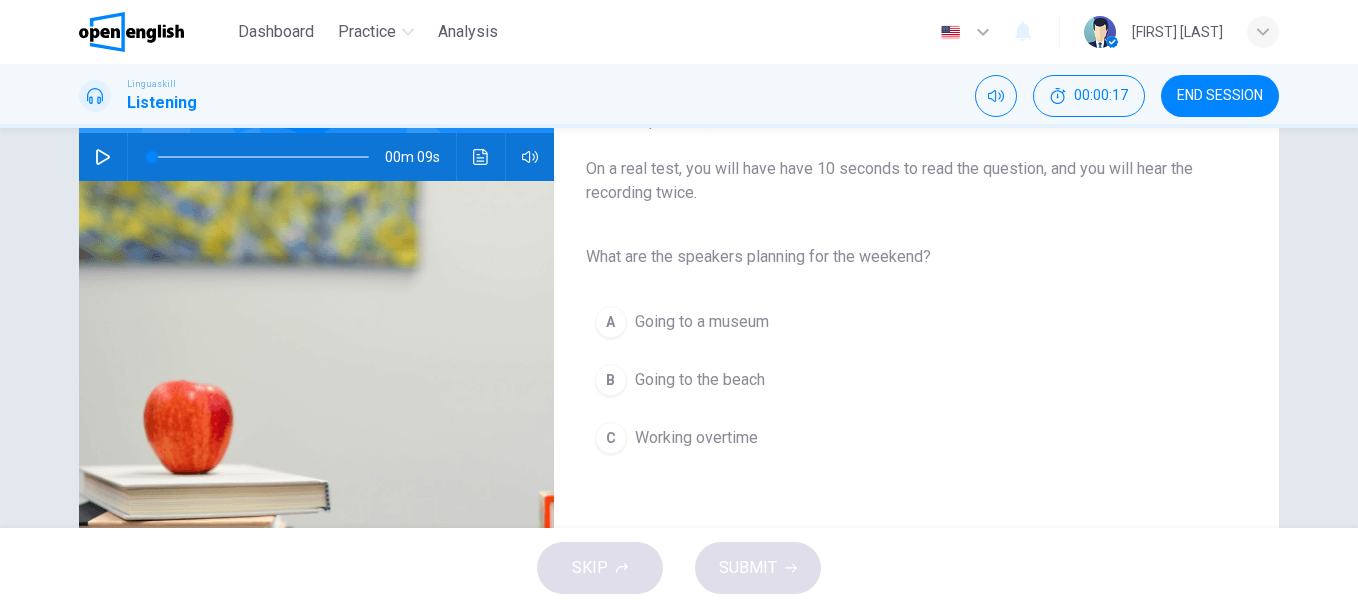 click at bounding box center (103, 157) 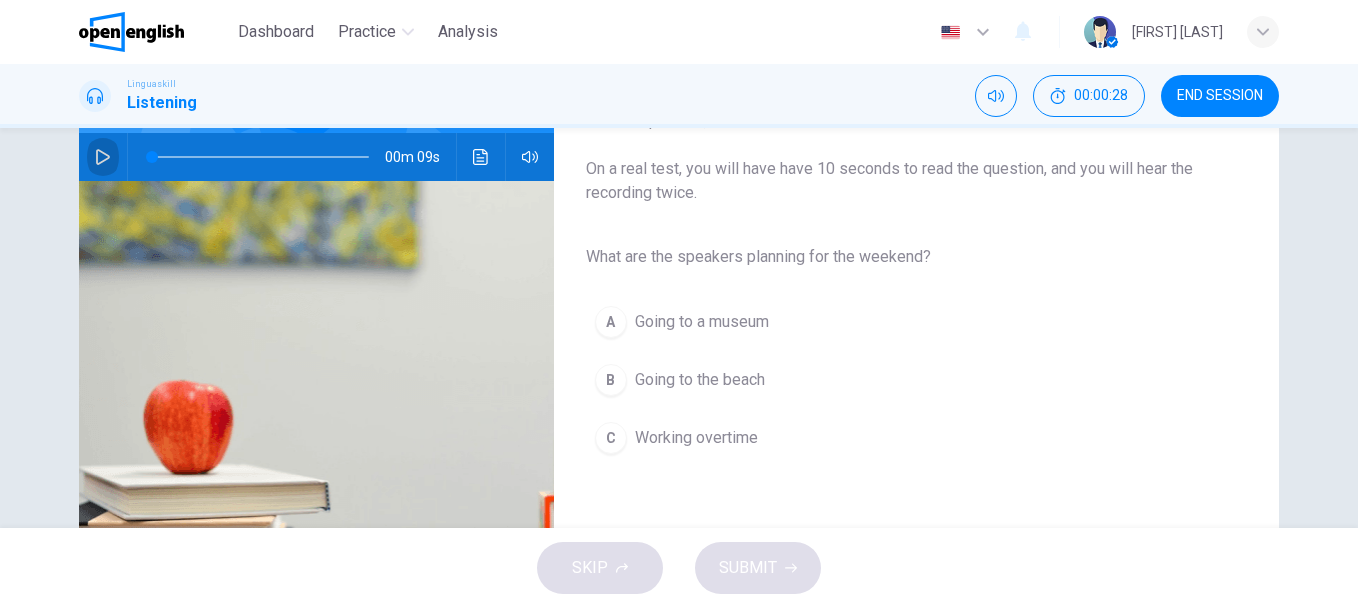 click at bounding box center [103, 157] 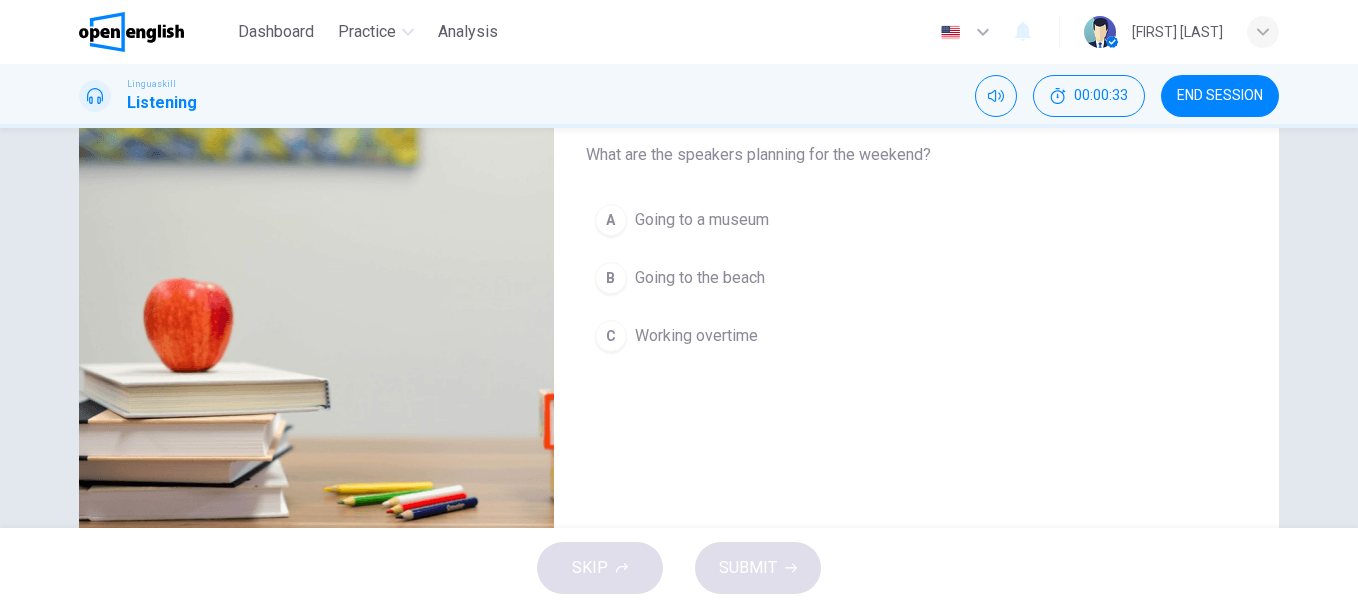 scroll, scrollTop: 304, scrollLeft: 0, axis: vertical 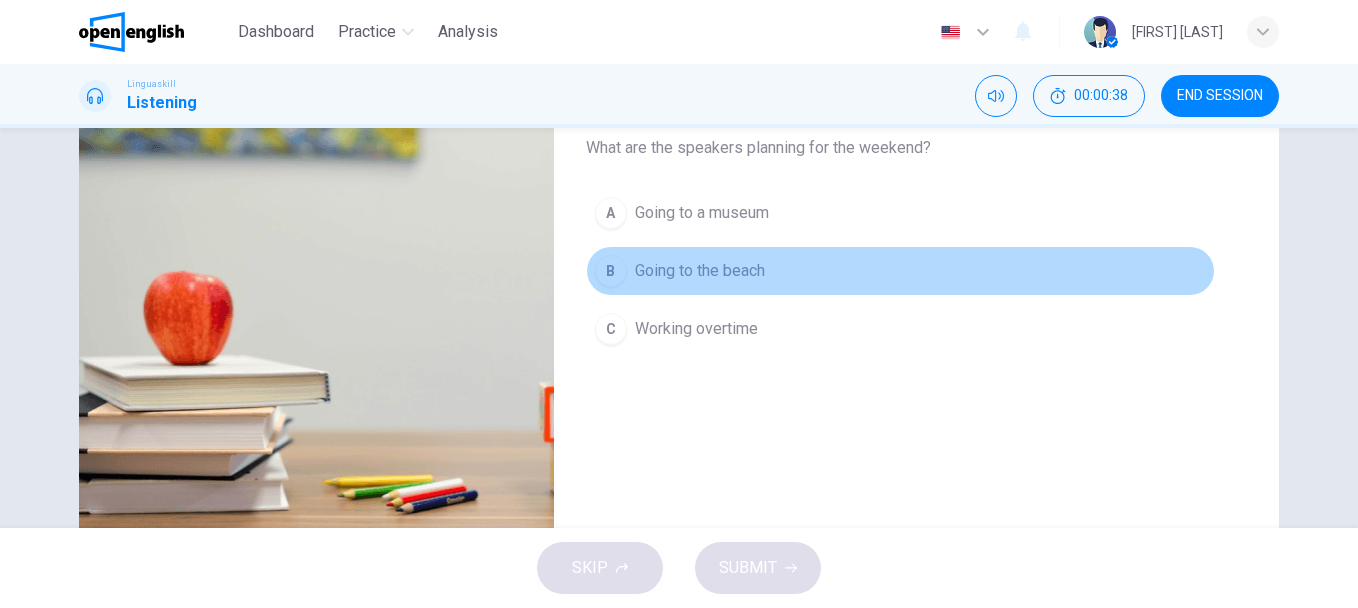 click on "Going to the beach" at bounding box center [702, 213] 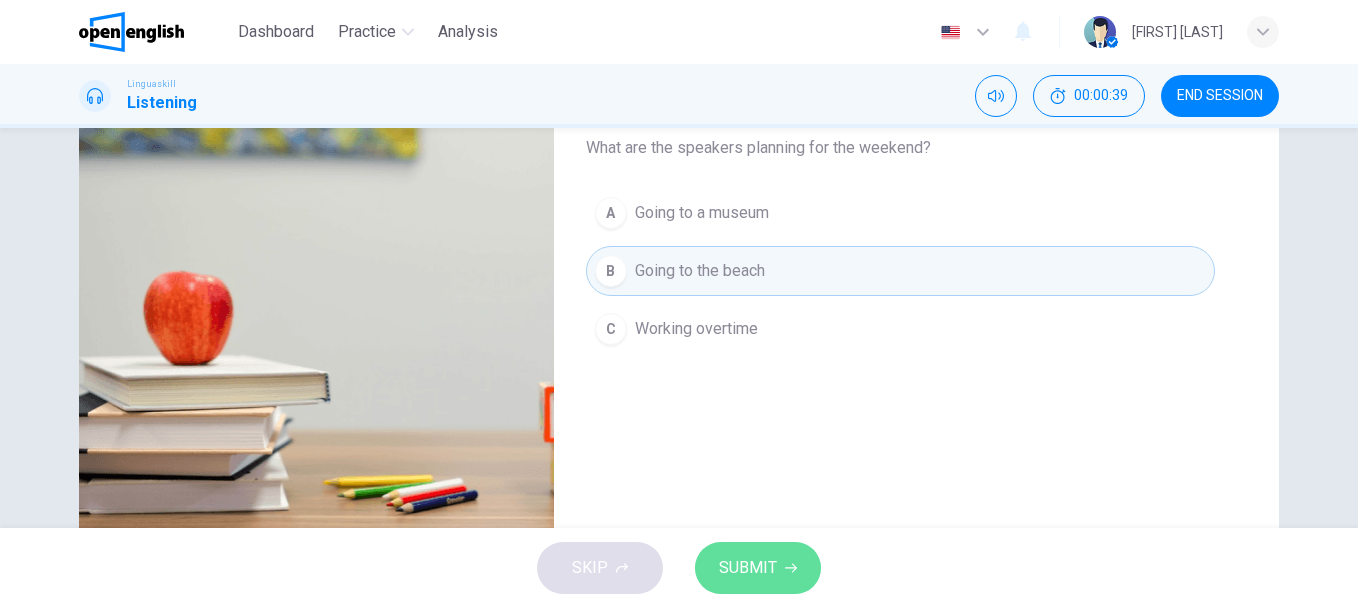 click on "SUBMIT" at bounding box center (748, 568) 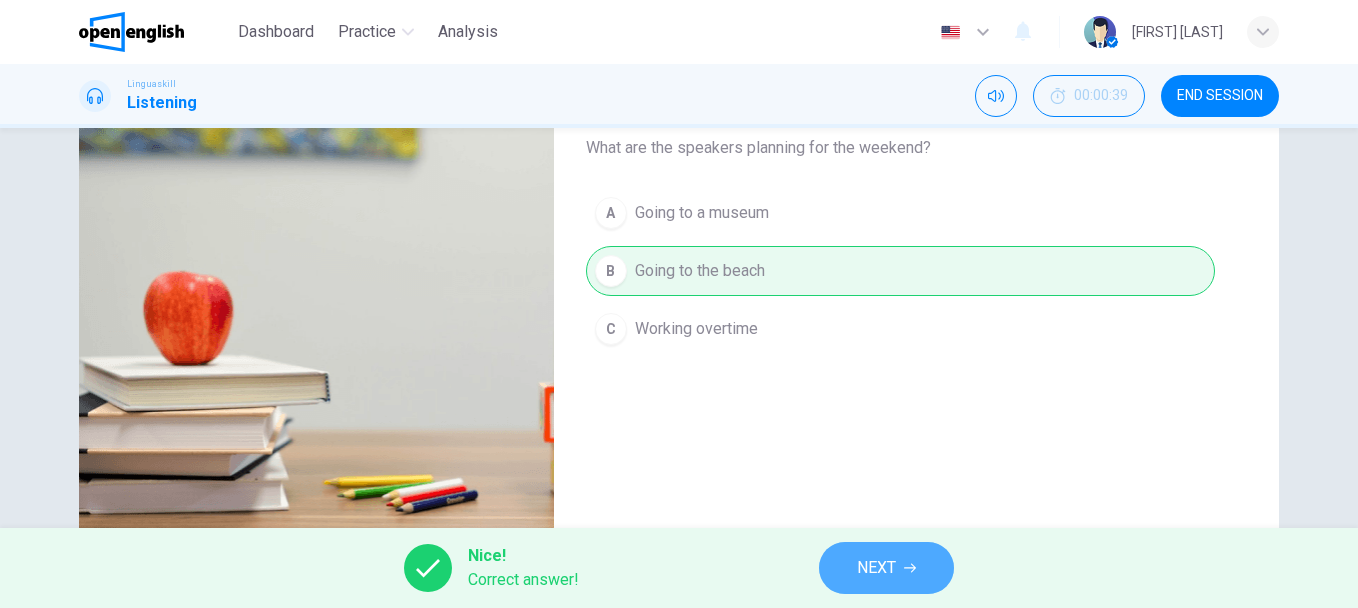 click on "NEXT" at bounding box center [886, 568] 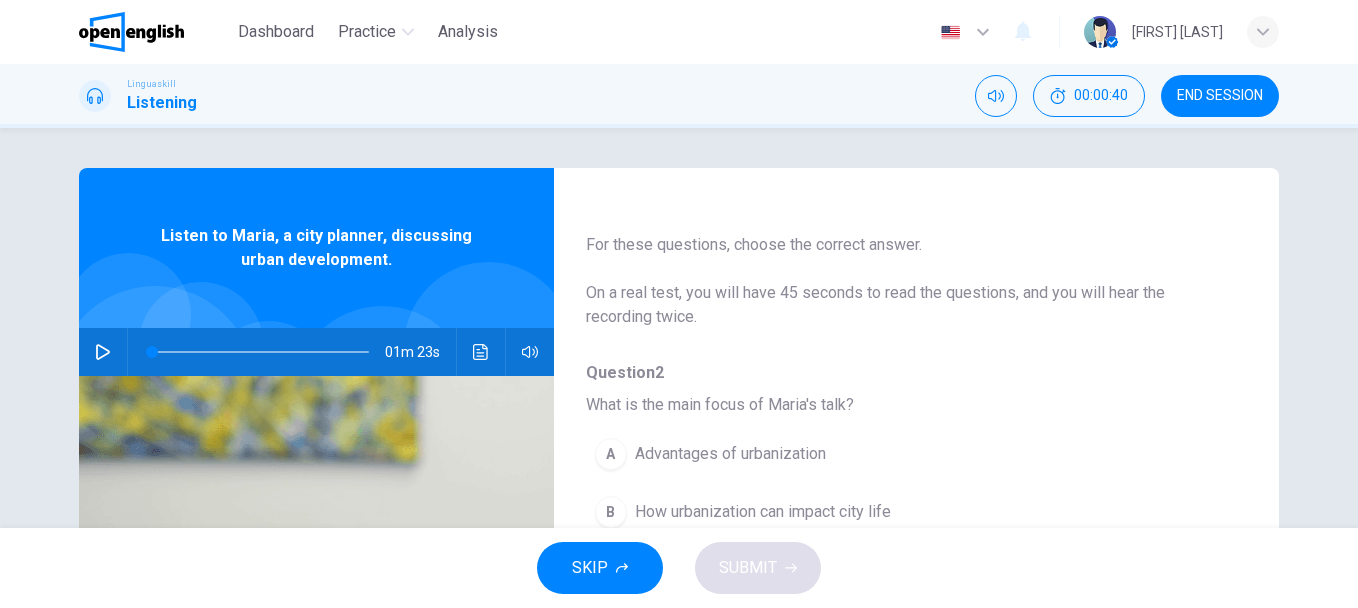 scroll, scrollTop: 48, scrollLeft: 0, axis: vertical 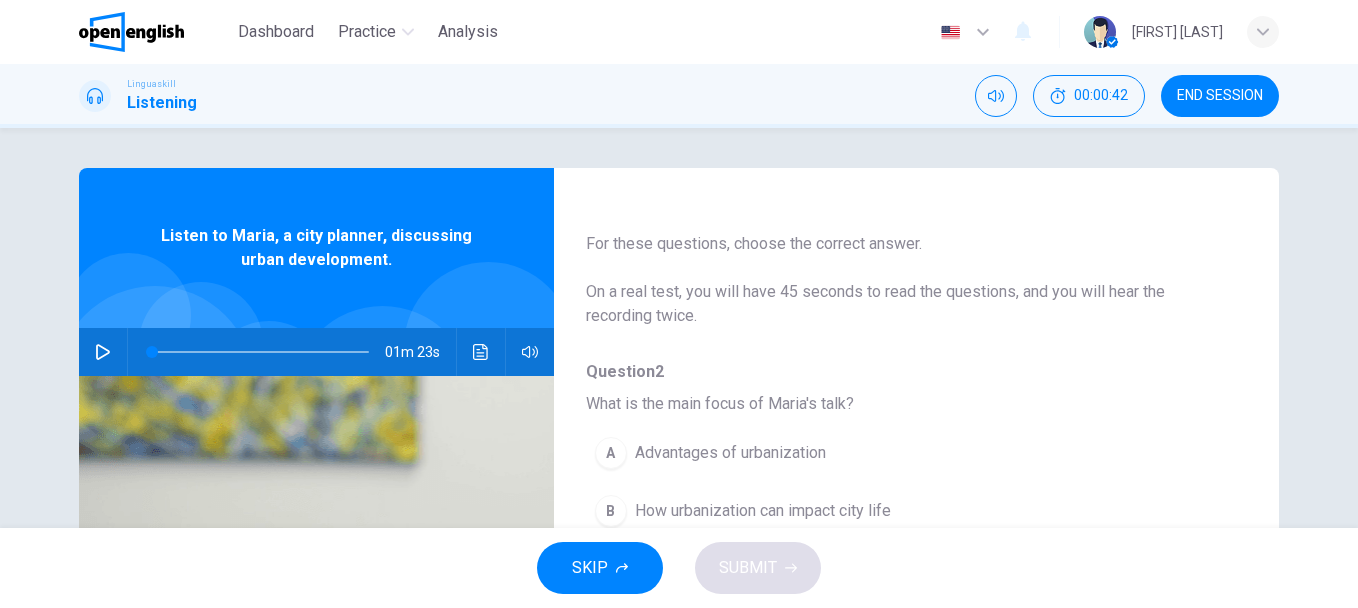 click at bounding box center [103, 352] 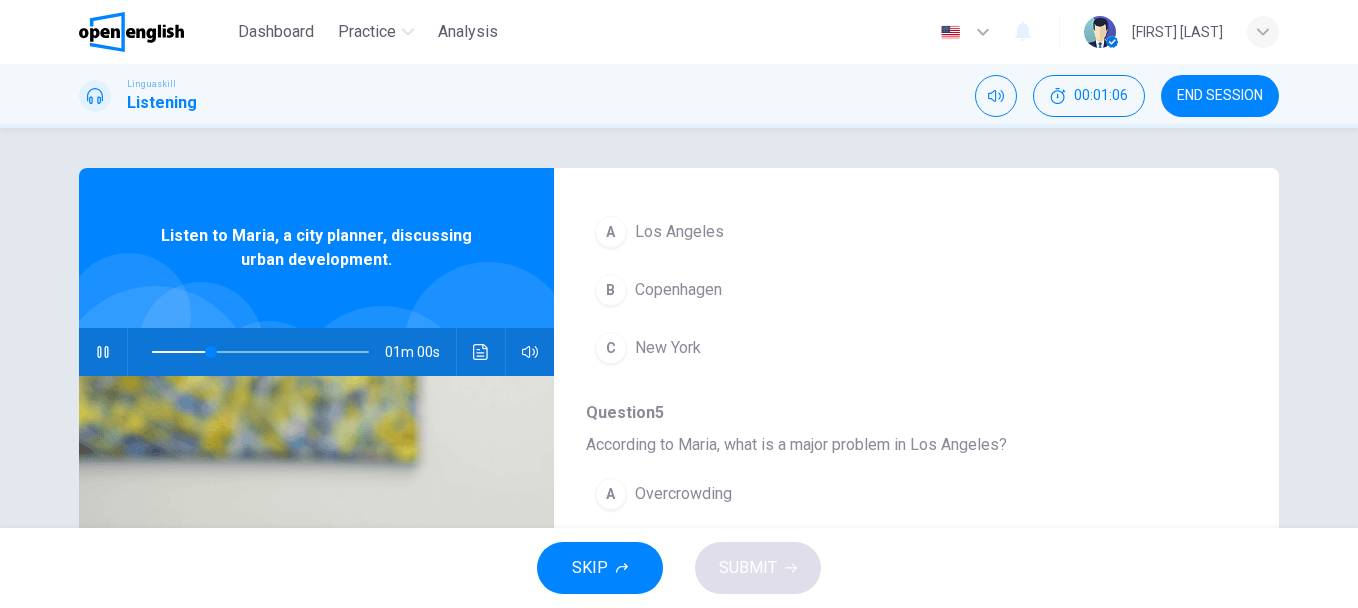 scroll, scrollTop: 863, scrollLeft: 0, axis: vertical 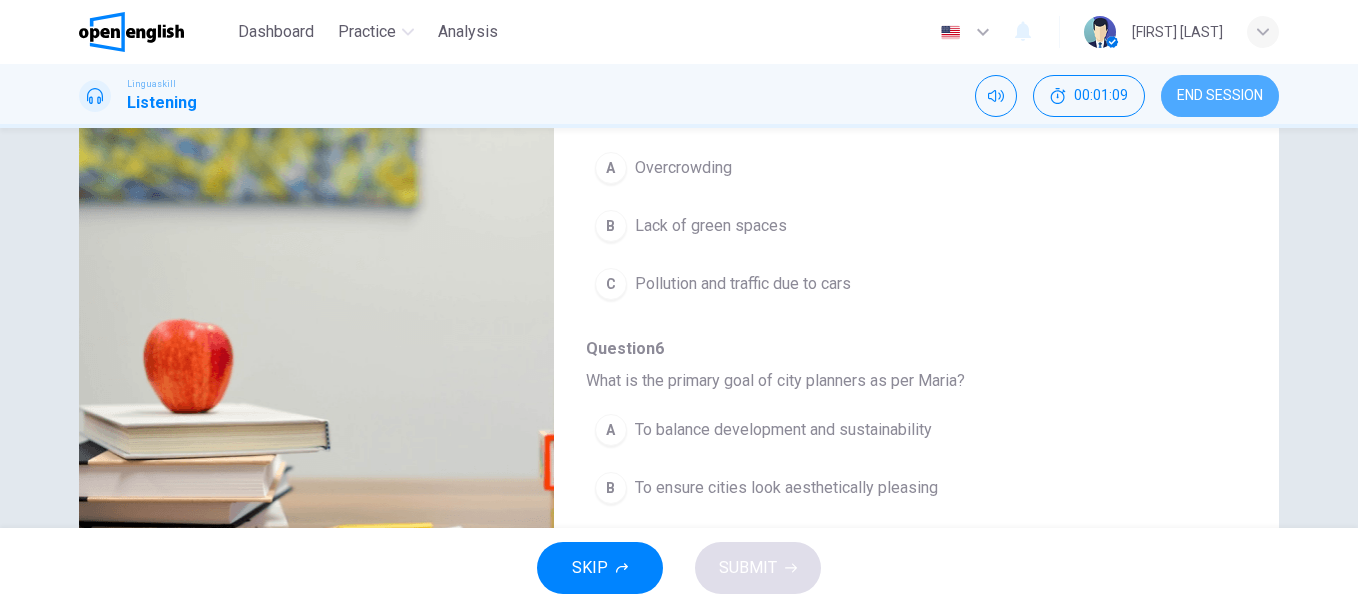 click on "END SESSION" at bounding box center (1220, 96) 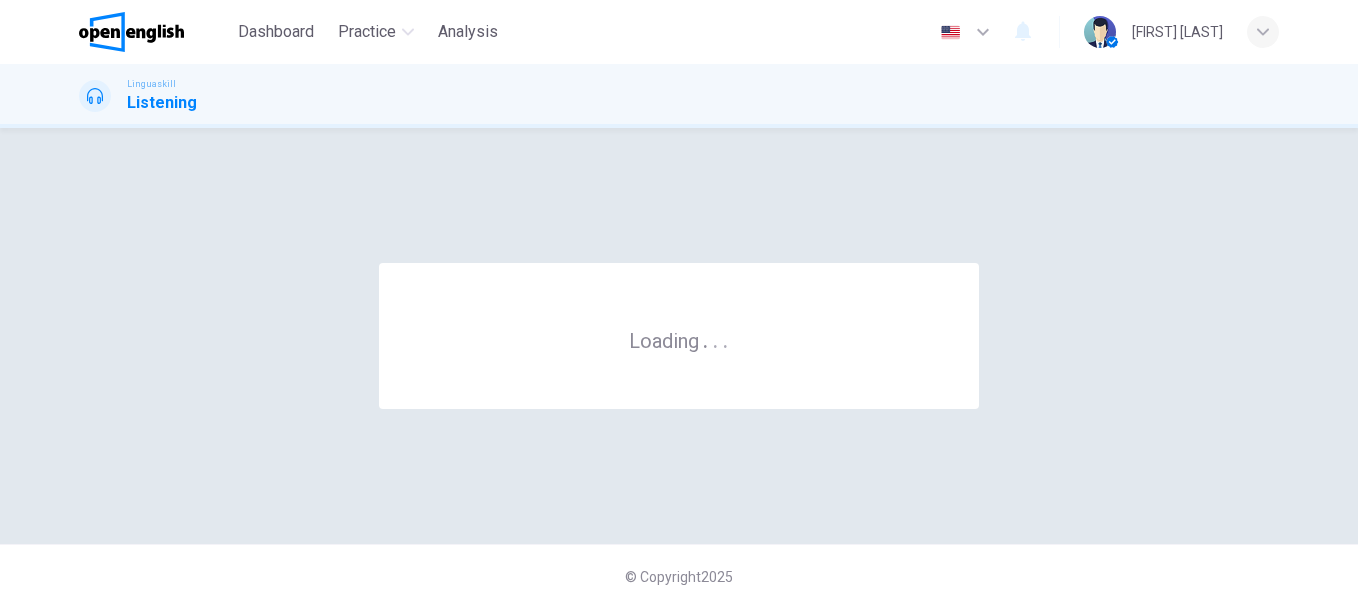 scroll, scrollTop: 0, scrollLeft: 0, axis: both 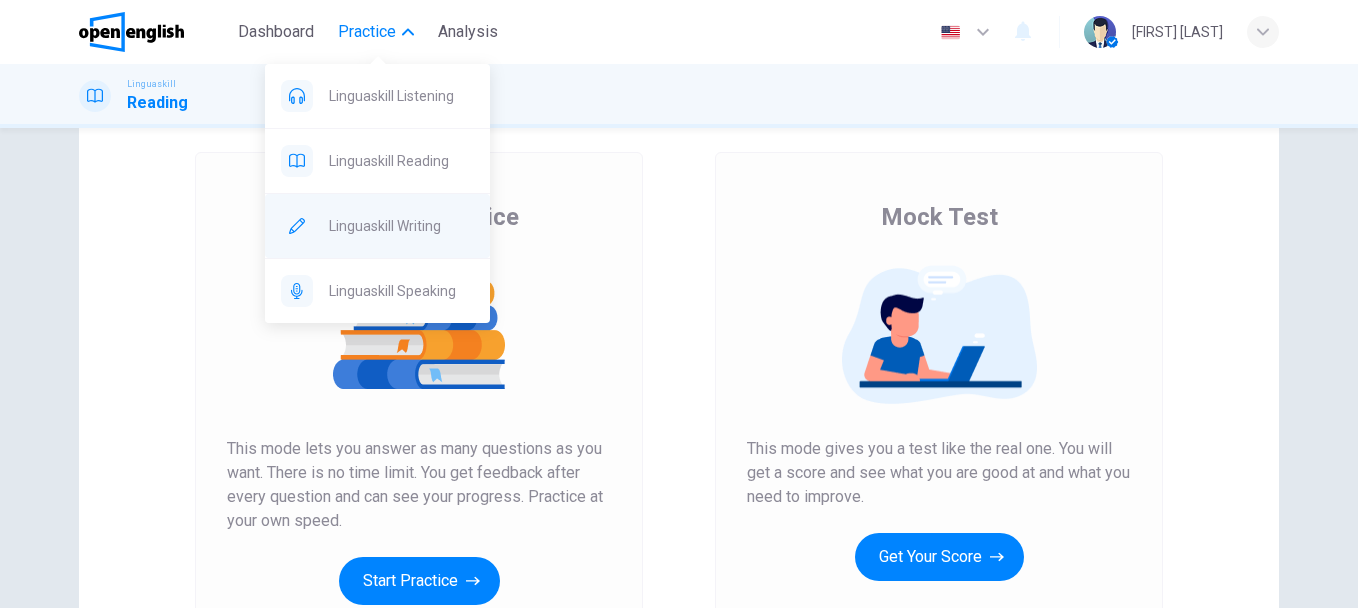 click on "Linguaskill Writing" at bounding box center [401, 96] 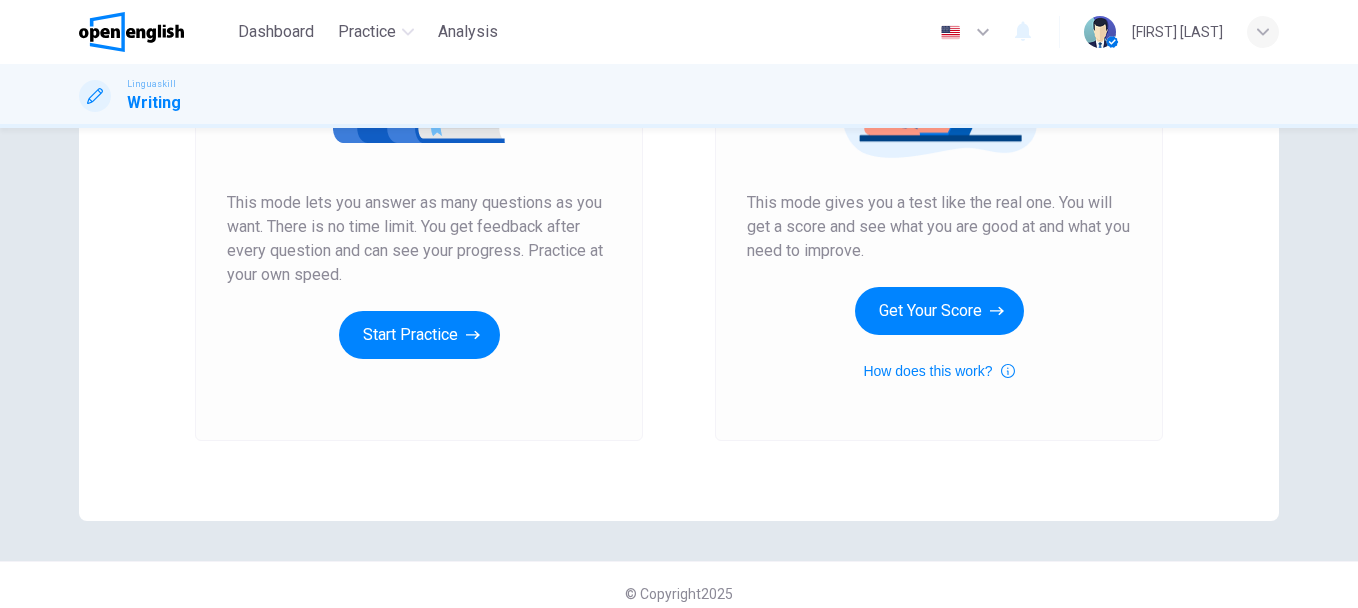 scroll, scrollTop: 343, scrollLeft: 0, axis: vertical 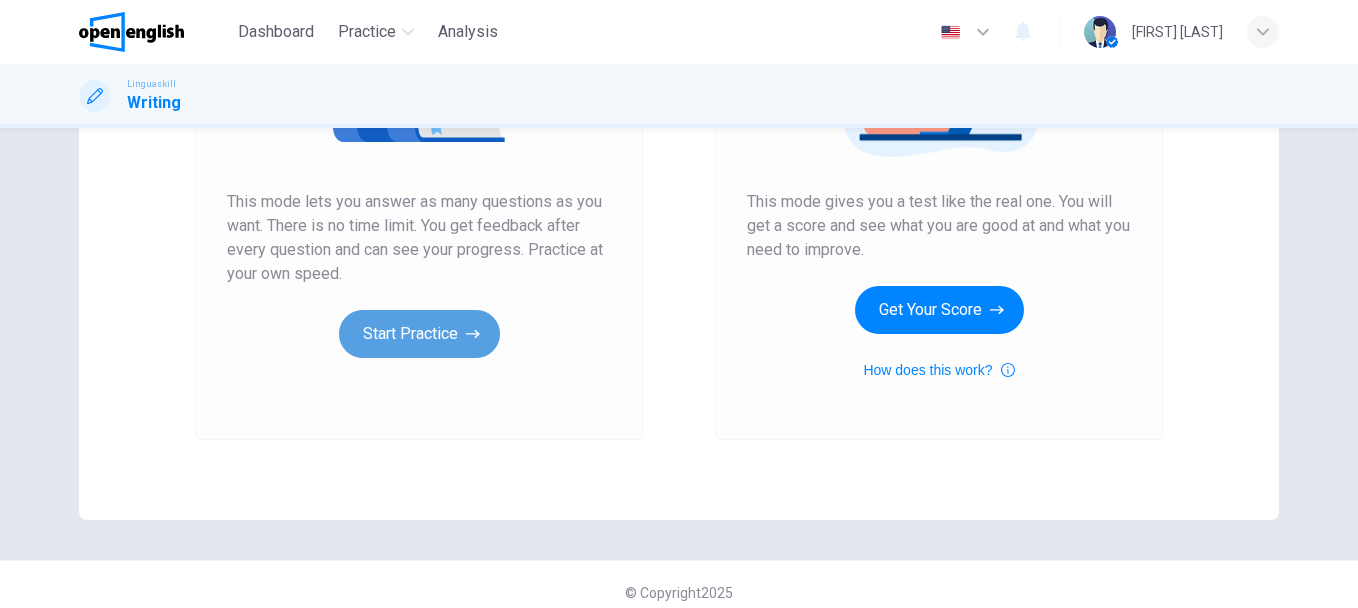 click on "Start Practice" at bounding box center [419, 334] 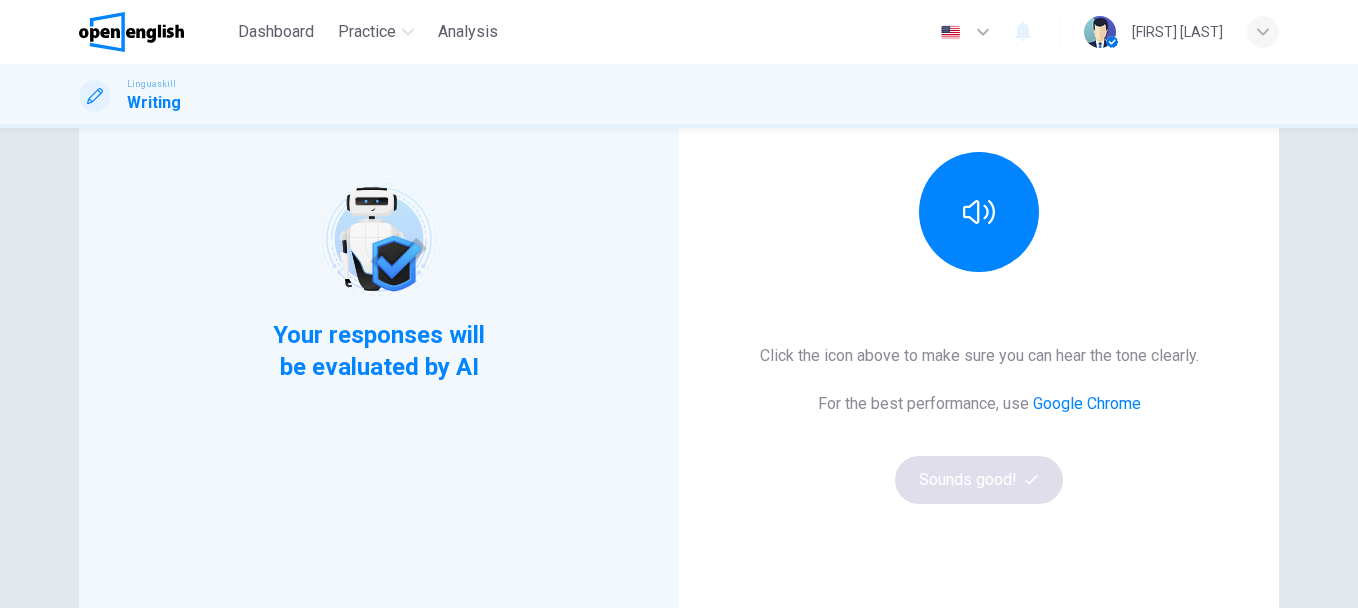 scroll, scrollTop: 248, scrollLeft: 0, axis: vertical 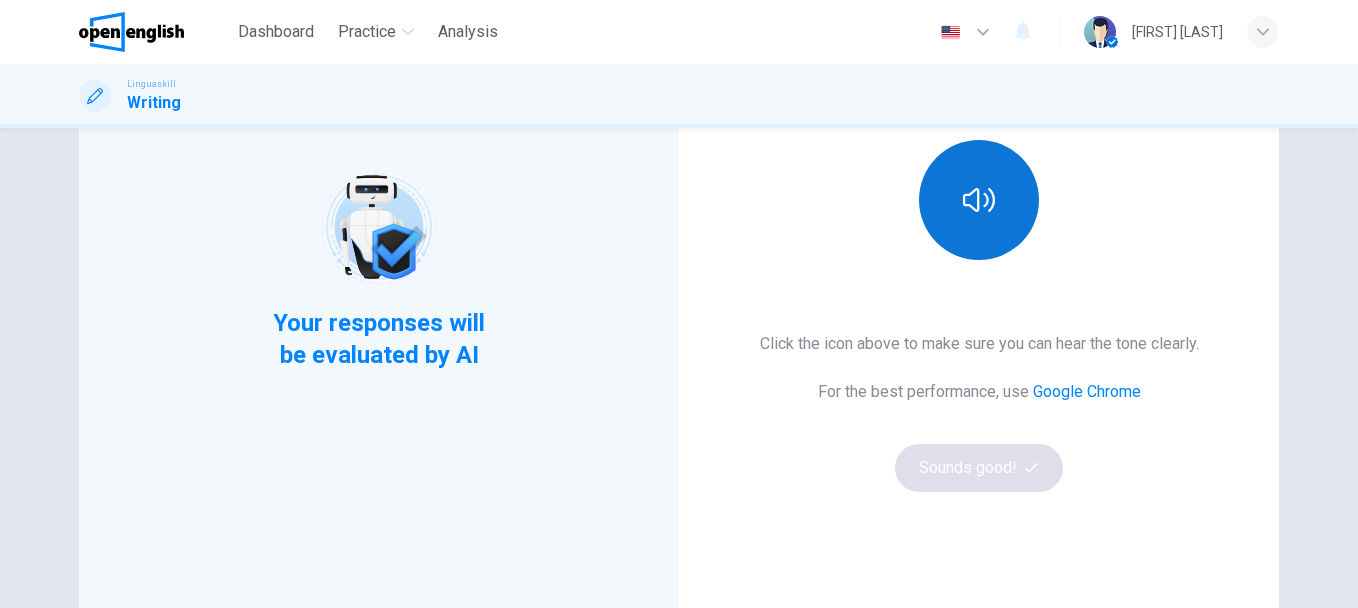 click at bounding box center (979, 200) 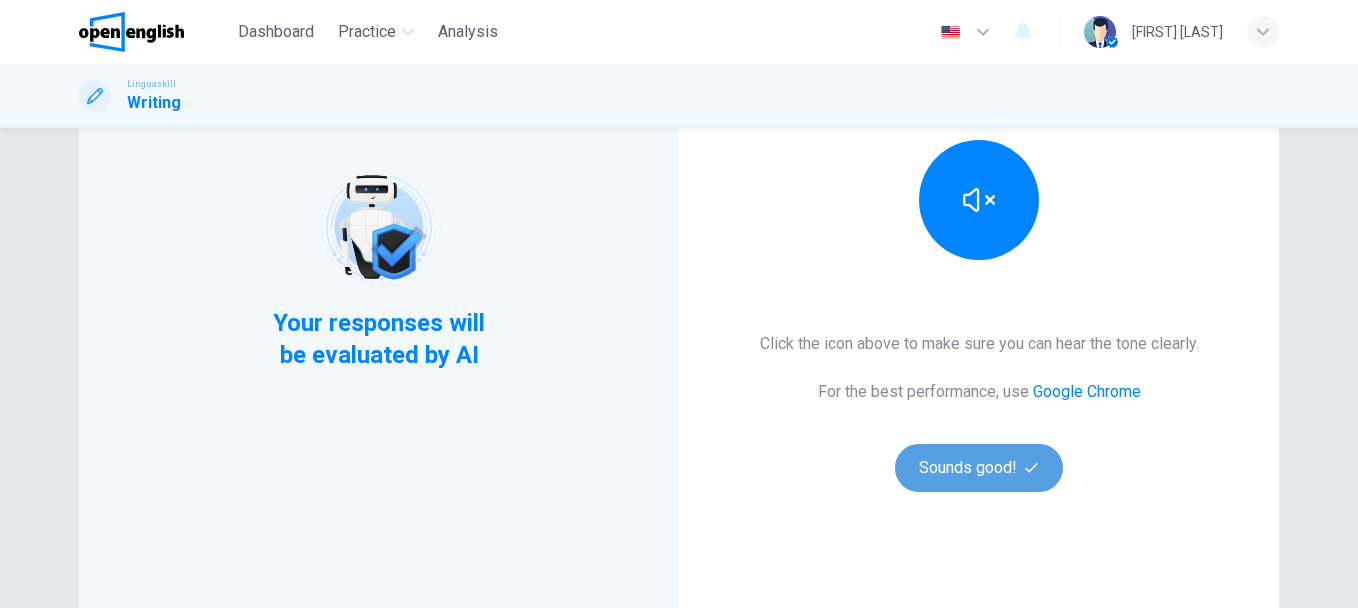 click on "Sounds good!" at bounding box center (979, 468) 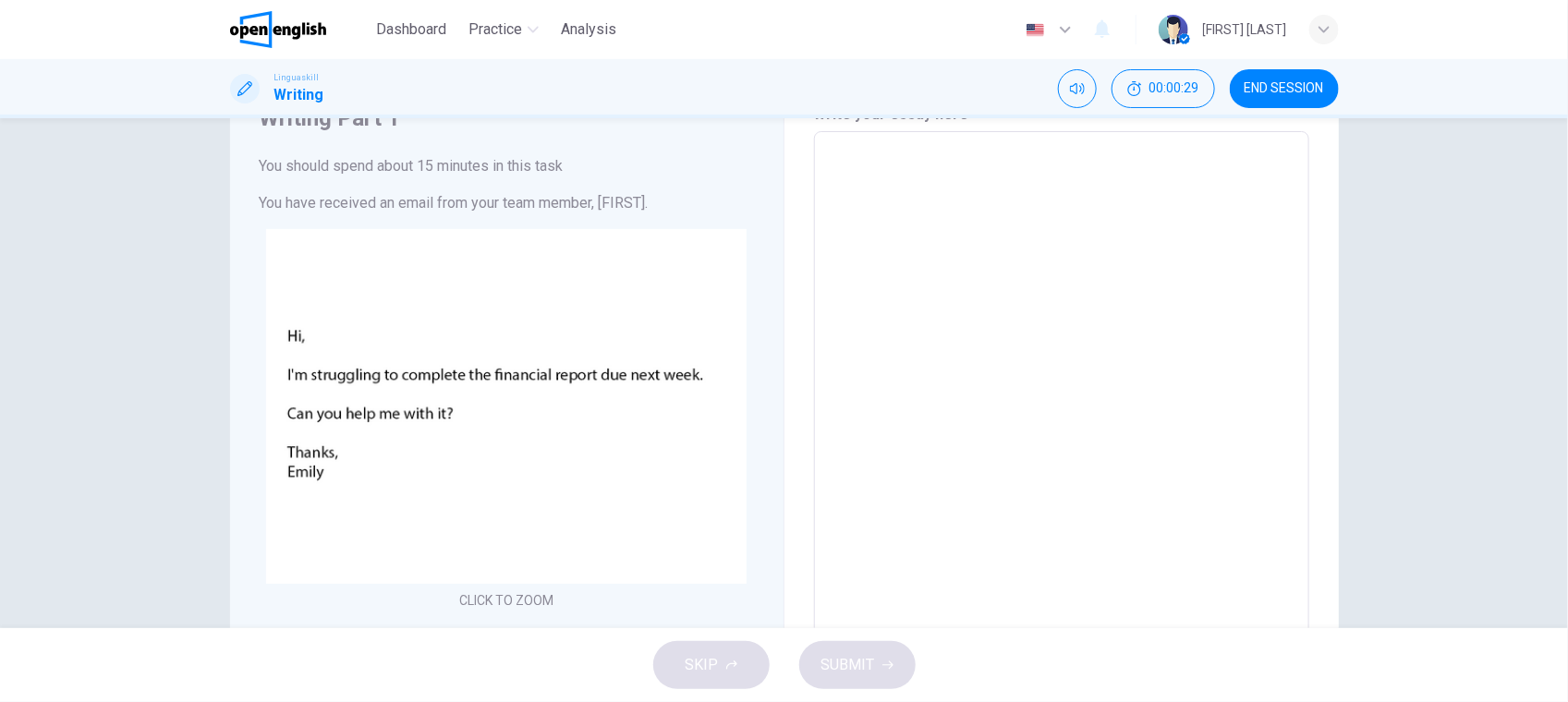 scroll, scrollTop: 67, scrollLeft: 0, axis: vertical 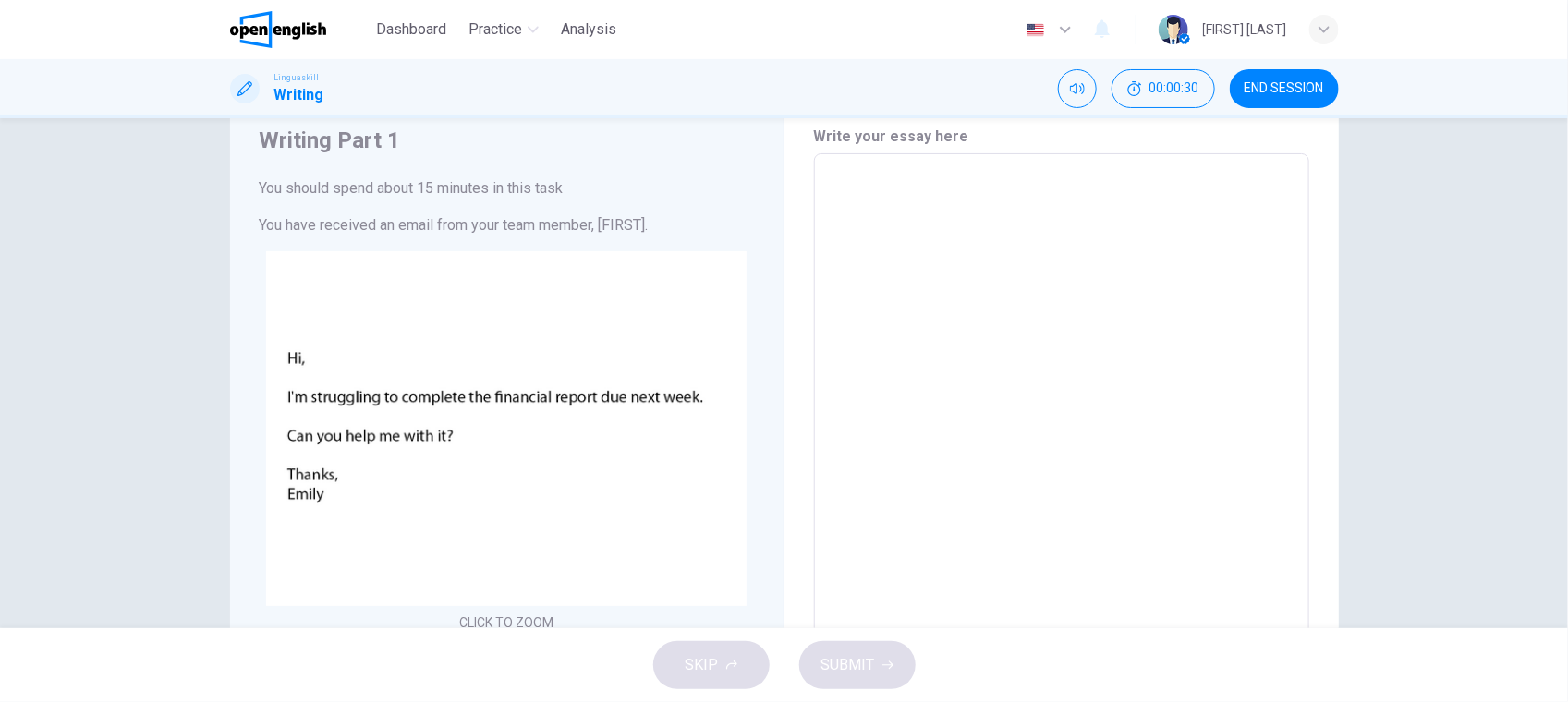 click at bounding box center (1062, 498) 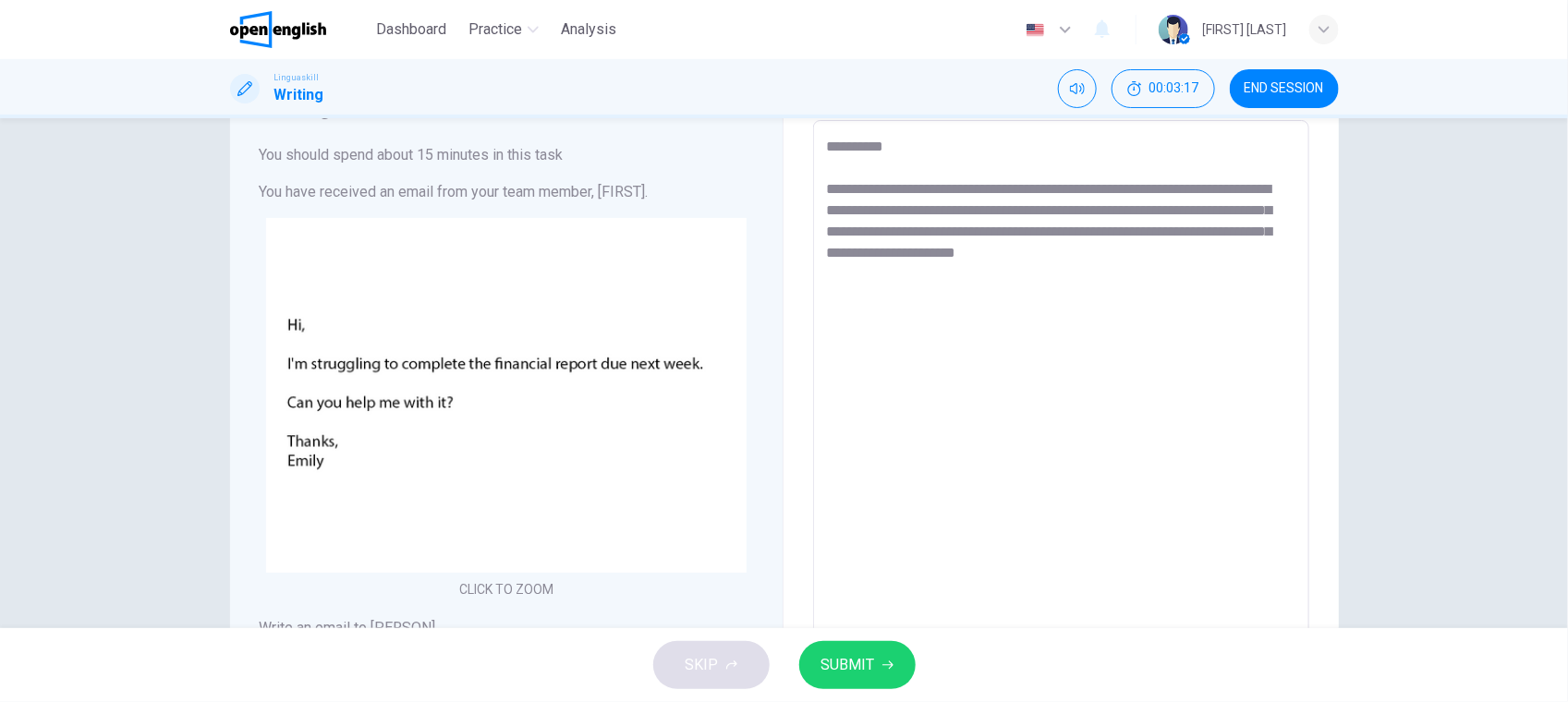 scroll, scrollTop: 99, scrollLeft: 0, axis: vertical 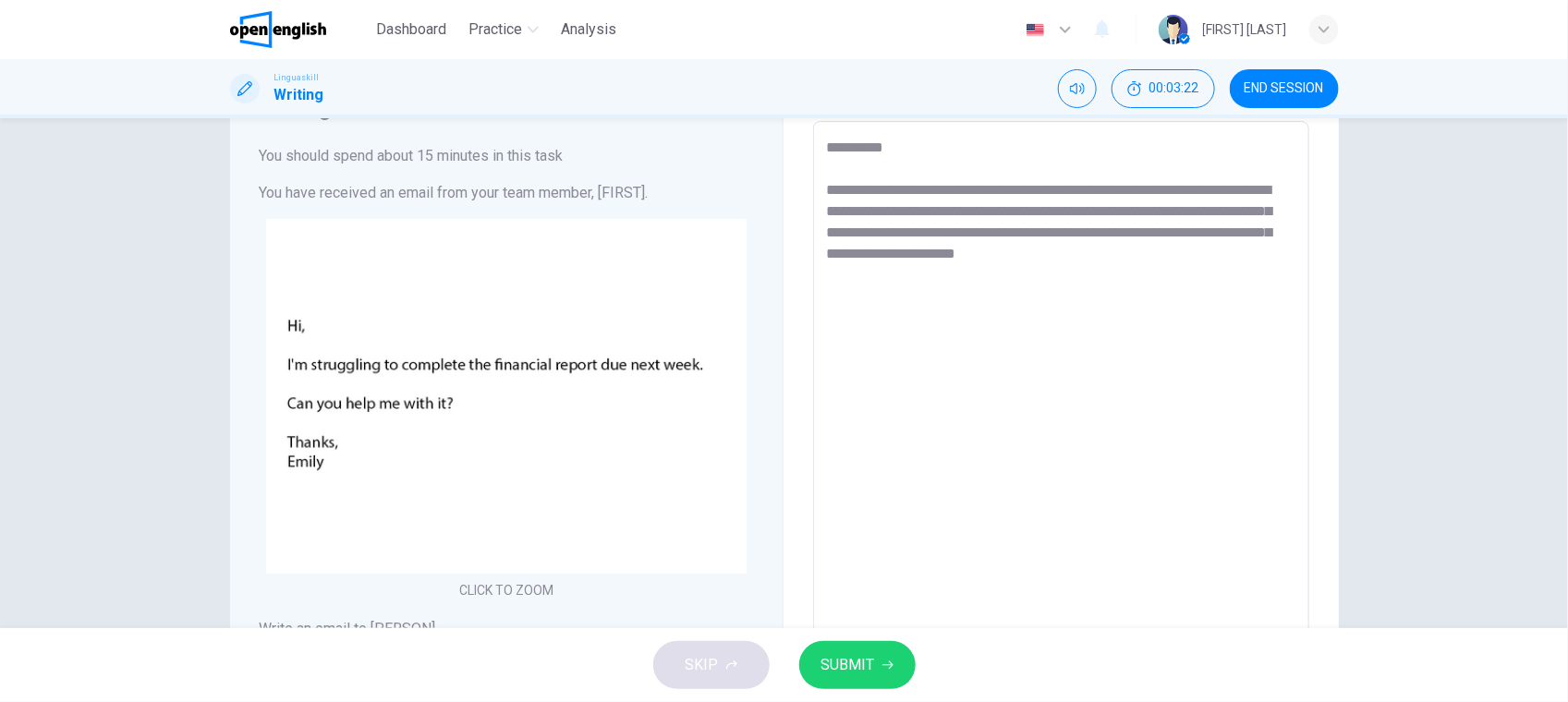 click on "**********" at bounding box center [1061, 466] 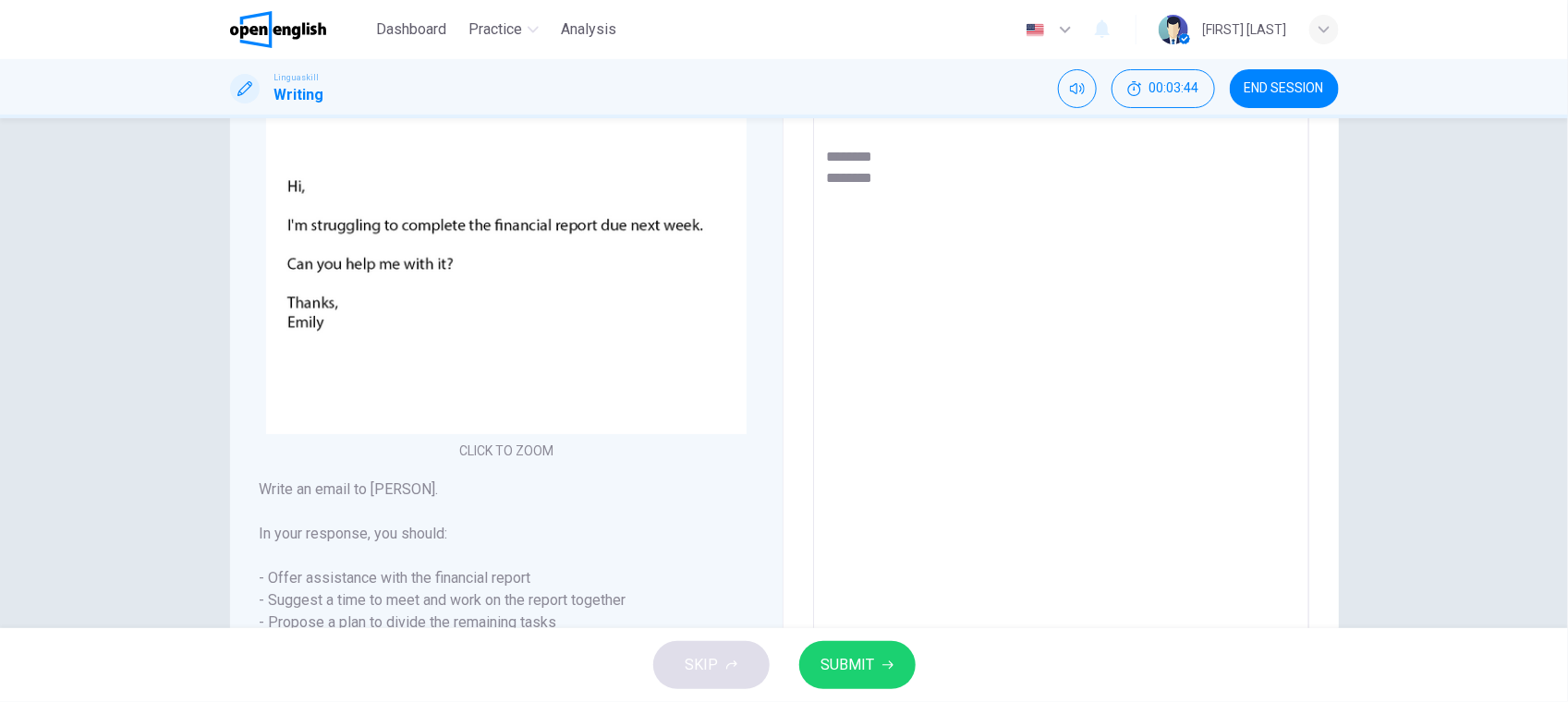 scroll, scrollTop: 383, scrollLeft: 0, axis: vertical 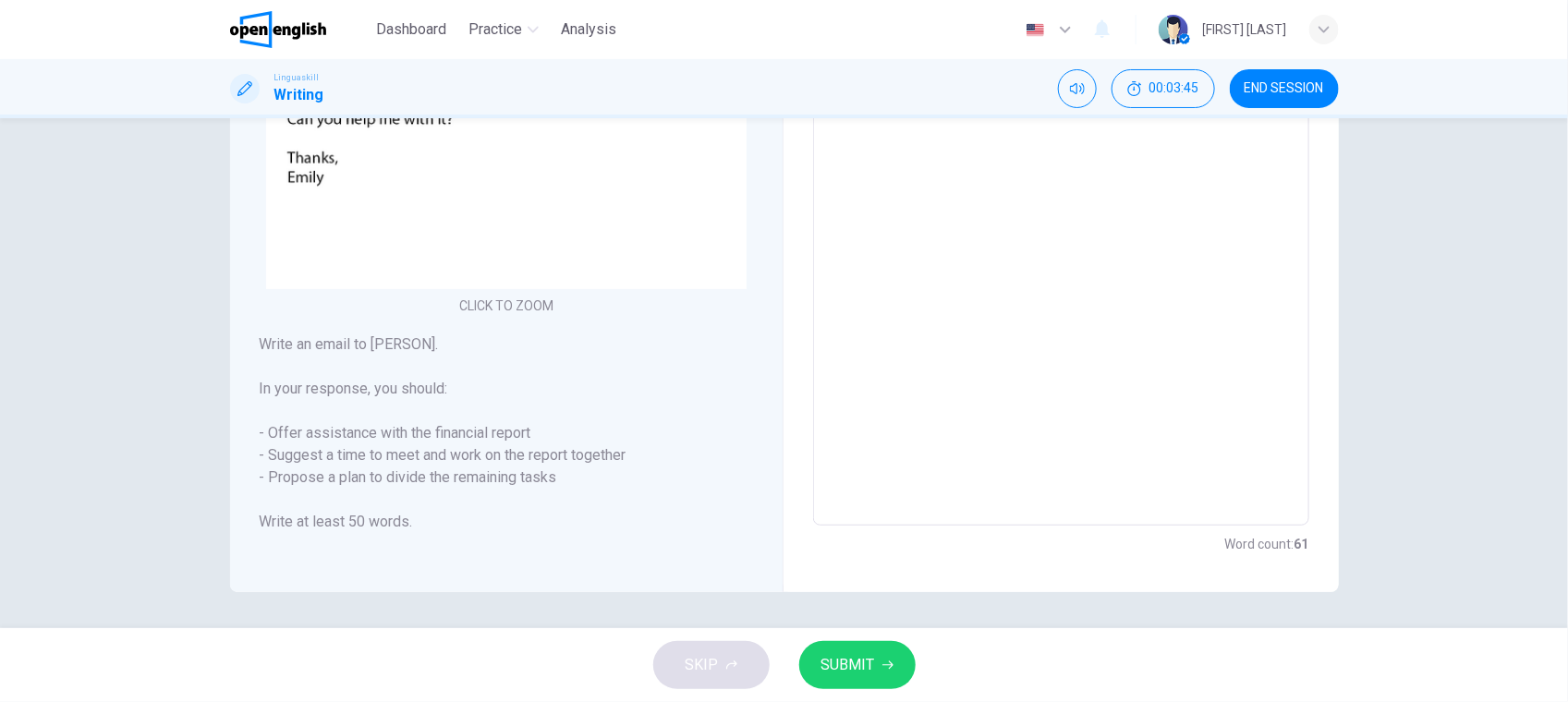 type on "**********" 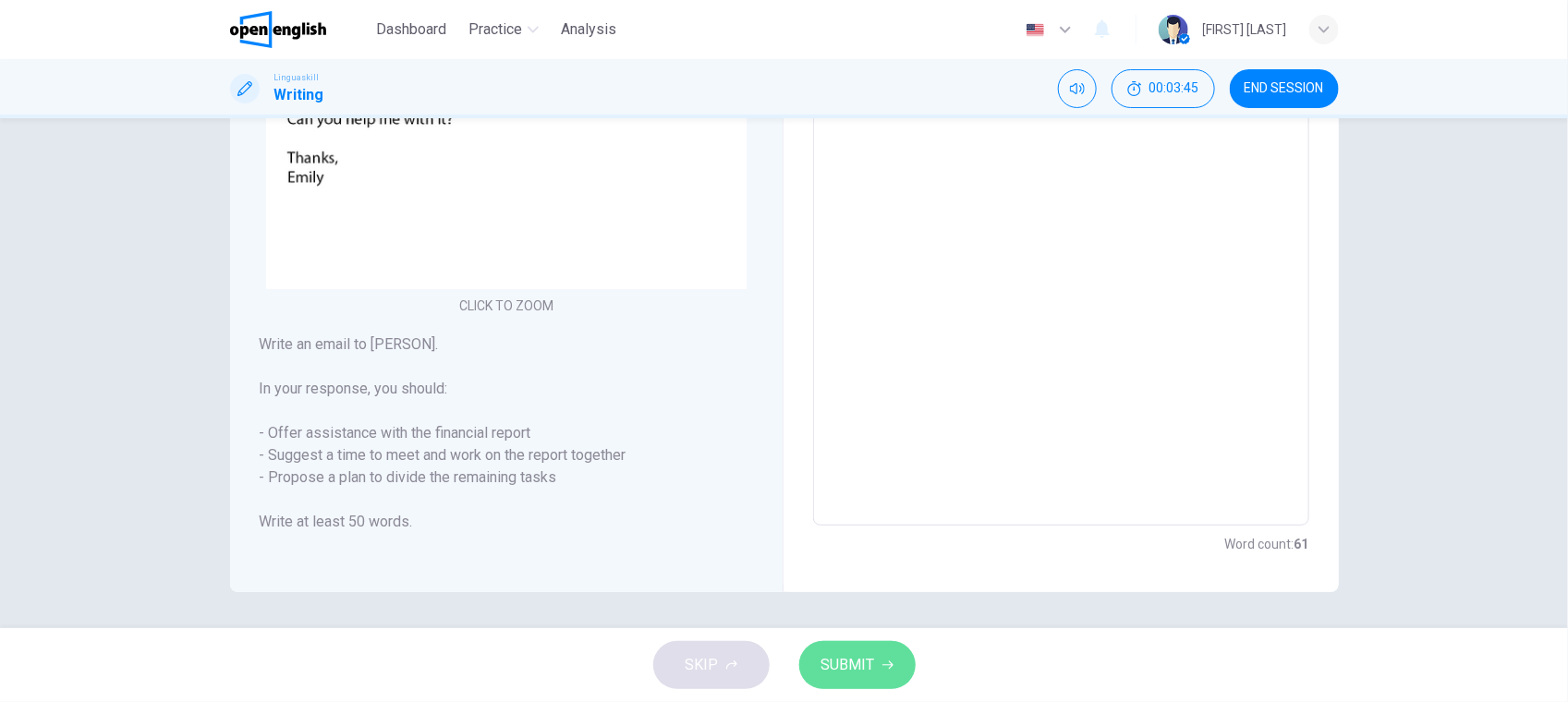 click on "SUBMIT" at bounding box center [848, 665] 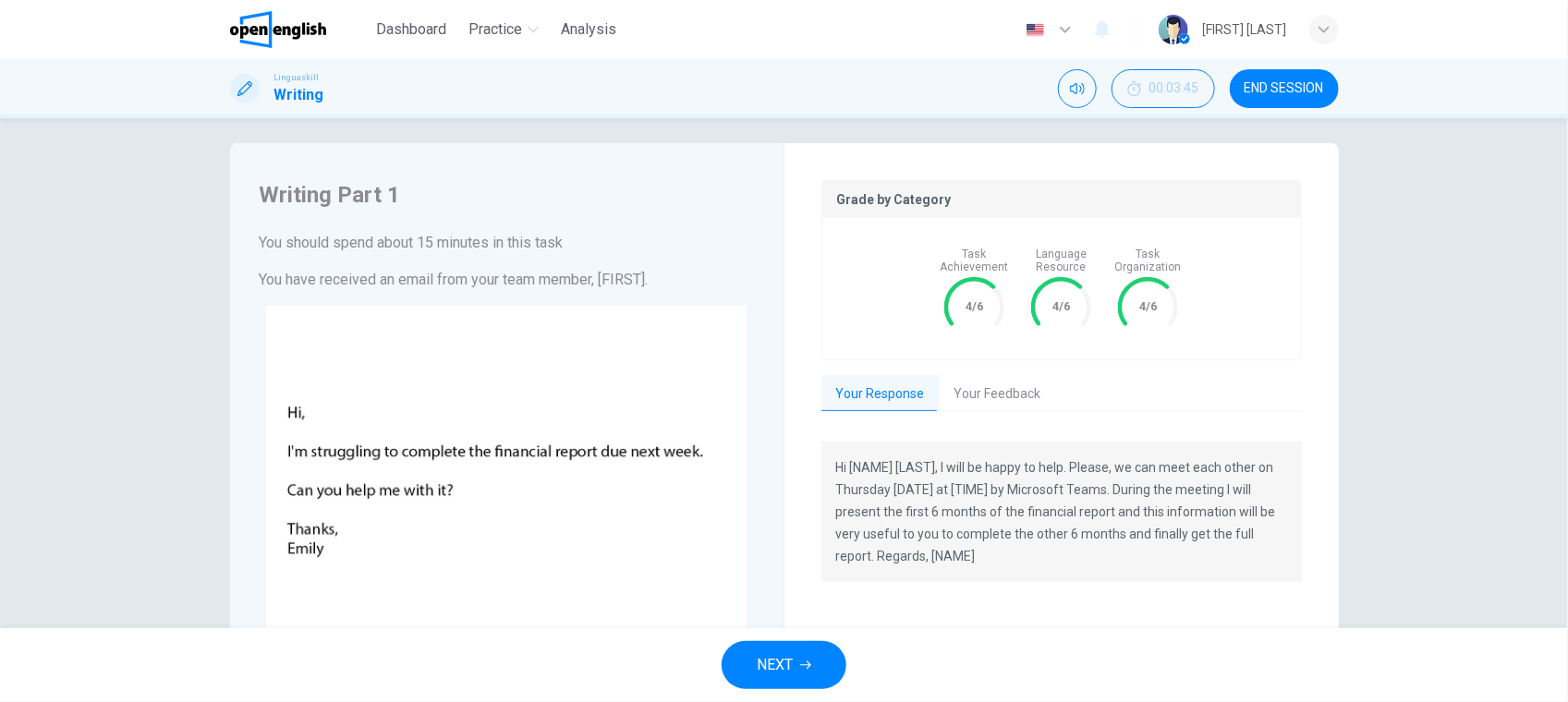scroll, scrollTop: 6, scrollLeft: 0, axis: vertical 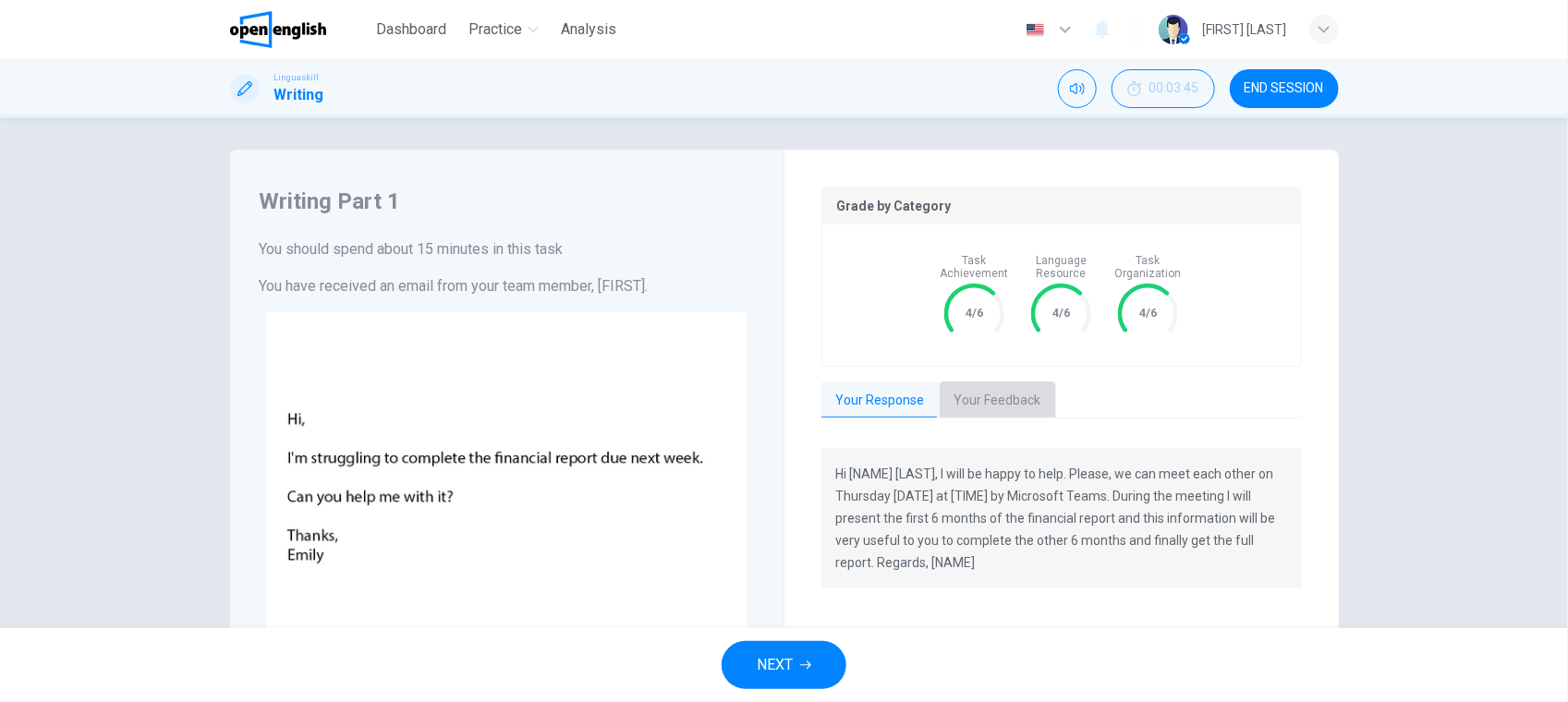 click on "Your Feedback" at bounding box center (998, 401) 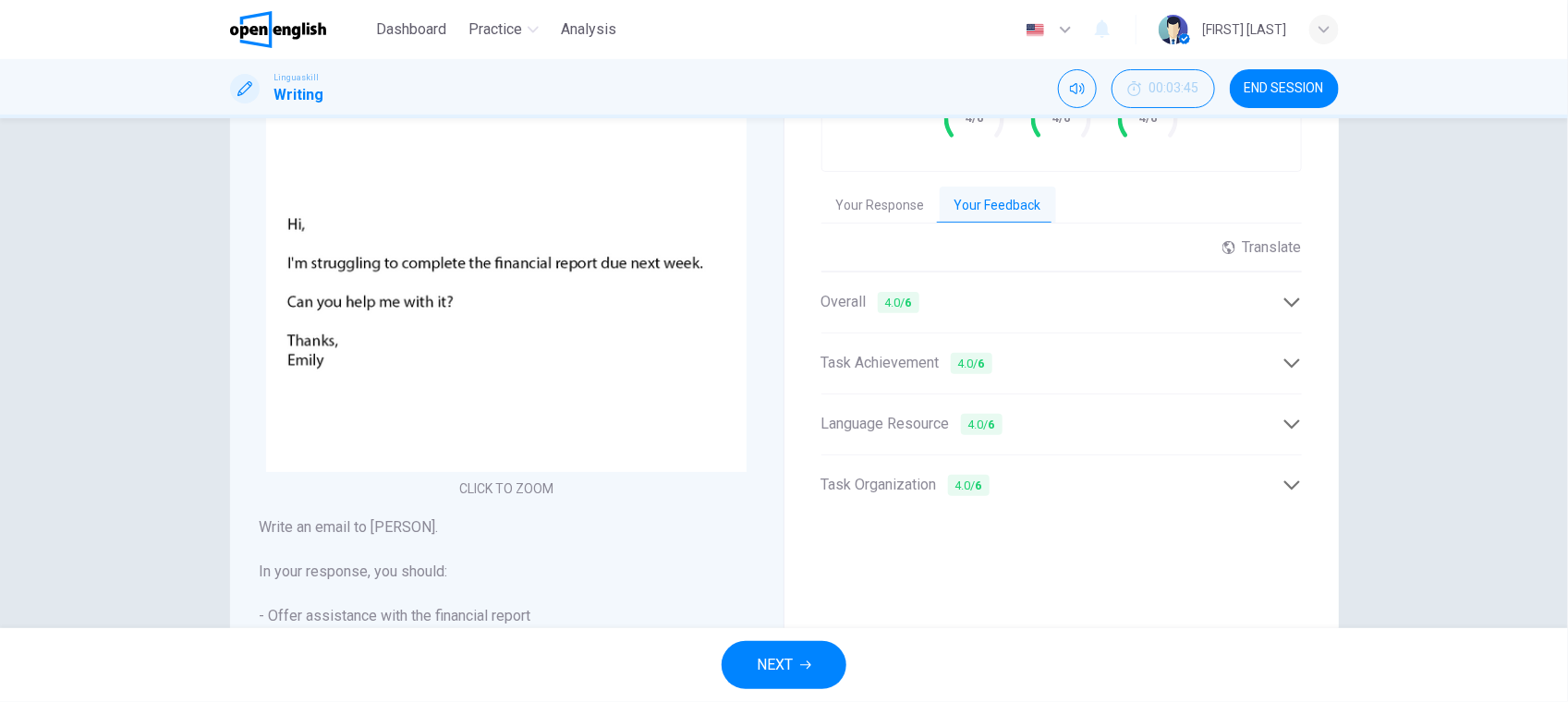 scroll, scrollTop: 211, scrollLeft: 0, axis: vertical 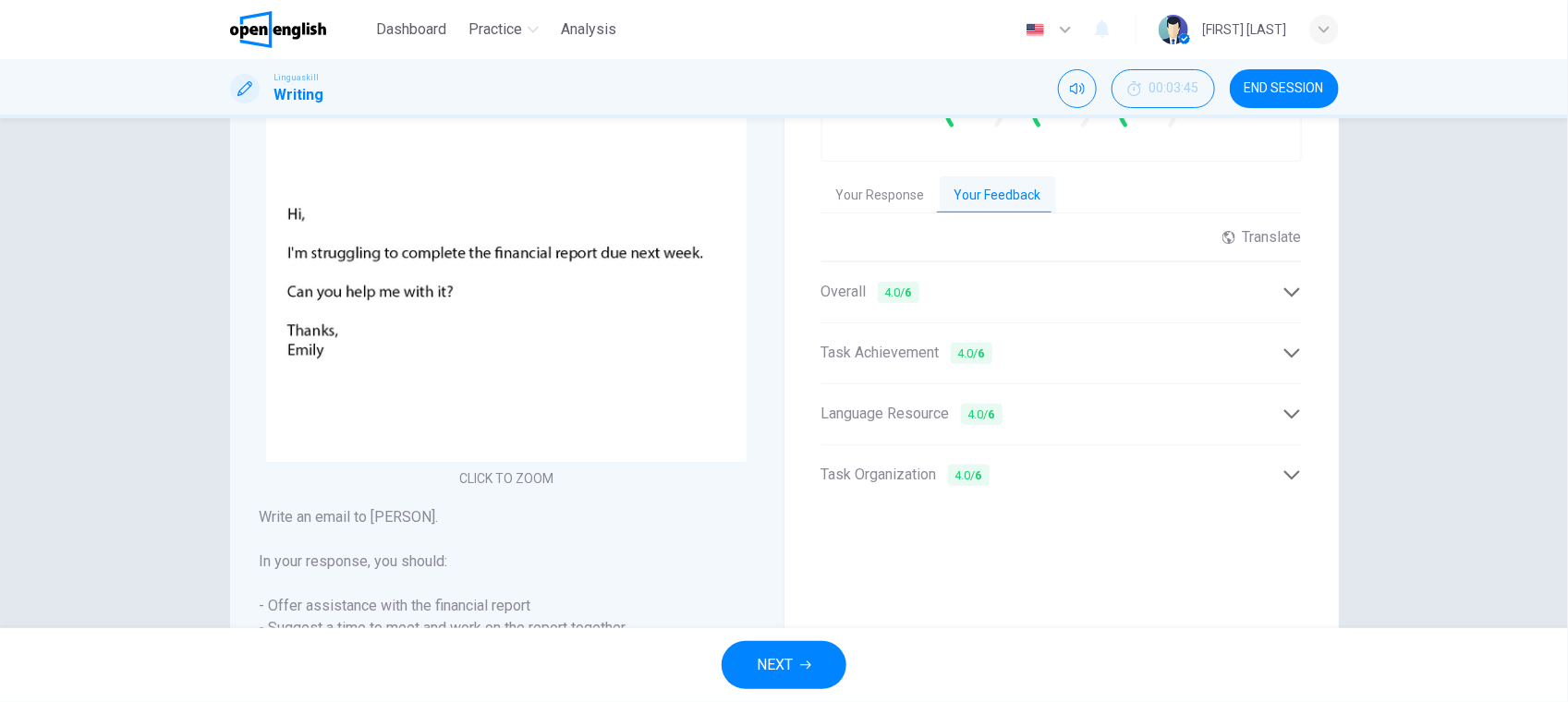 click on "Overall   4.0 / 6" at bounding box center [1051, 292] 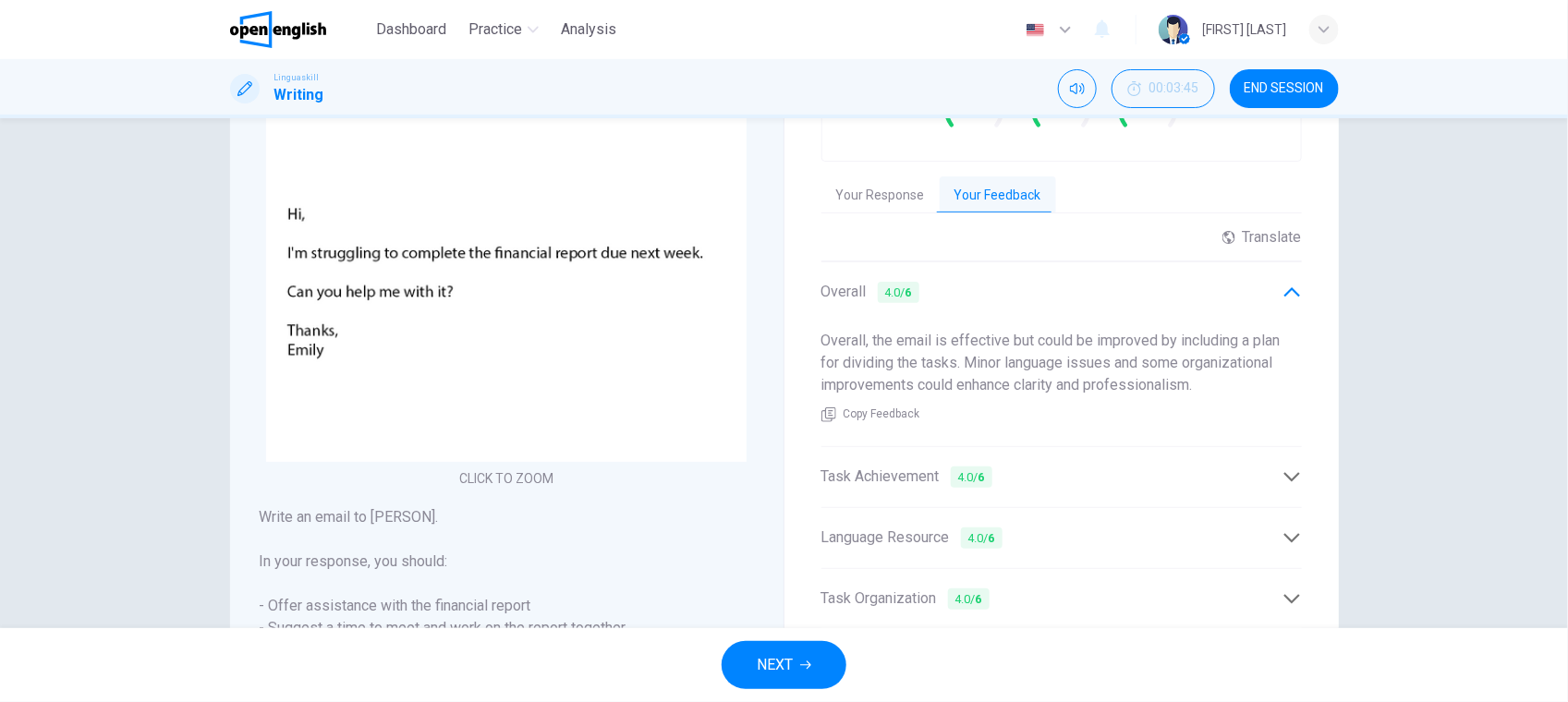 click on "Overall   4.0 / 6" at bounding box center [1051, 292] 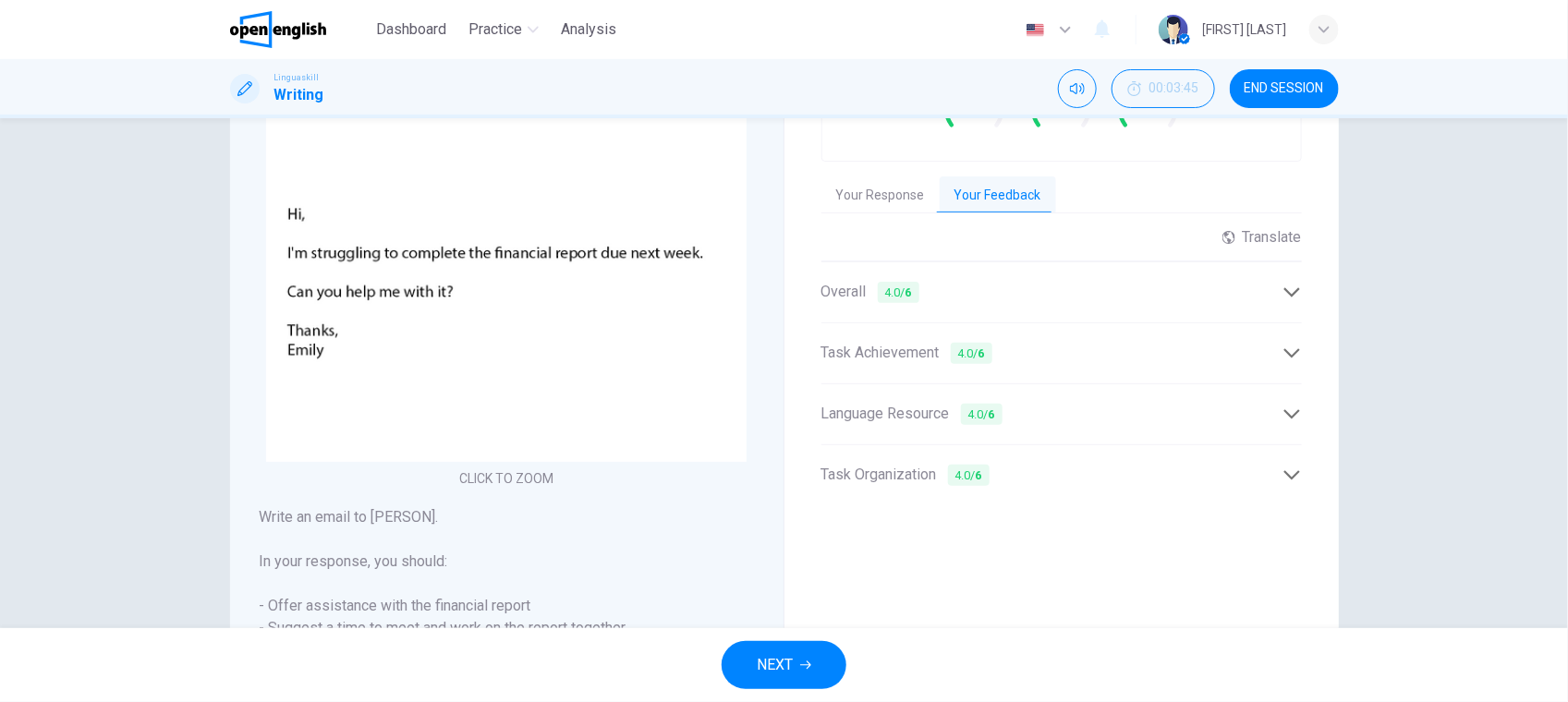 click on "4.0 / 6" at bounding box center [971, 353] 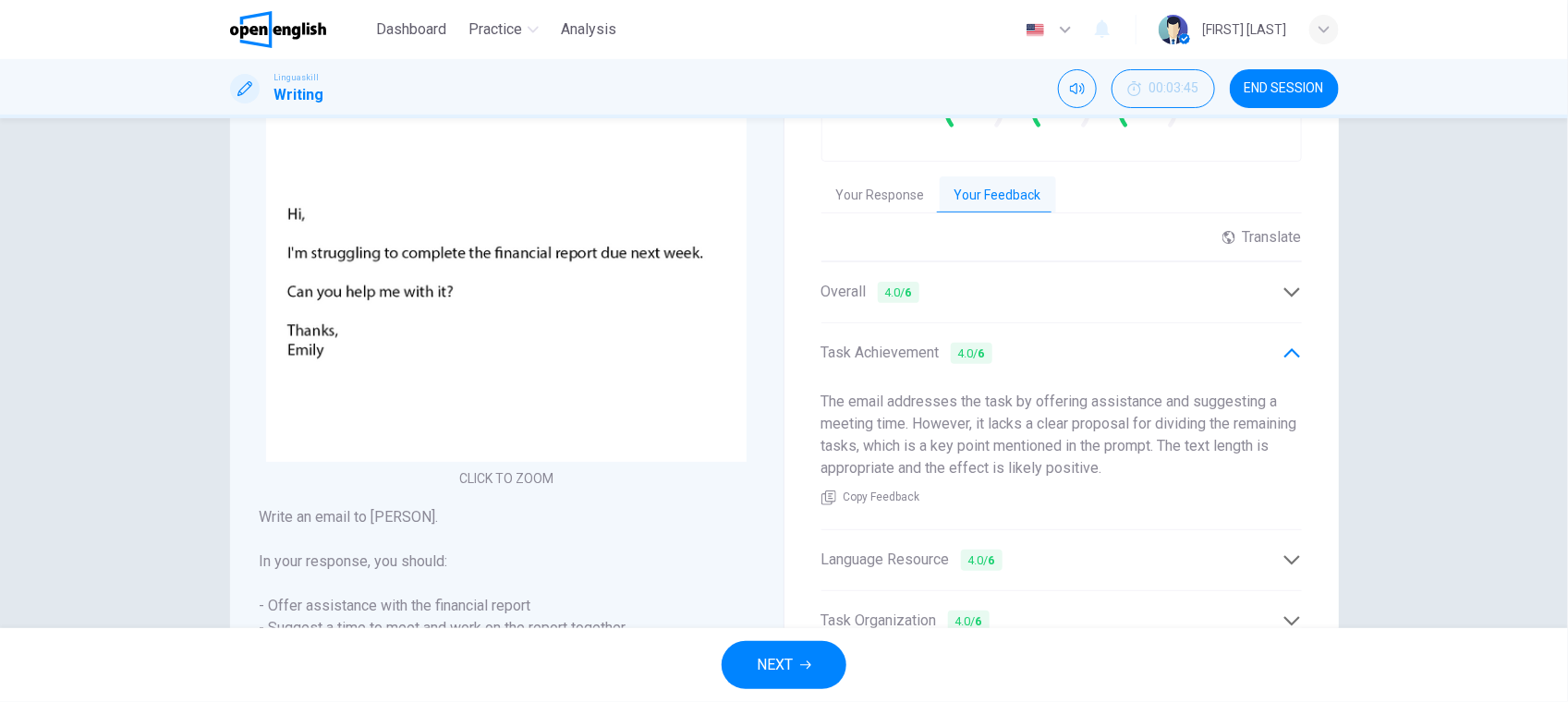 click on "Task Achievement   4.0 / 6" at bounding box center [1051, 353] 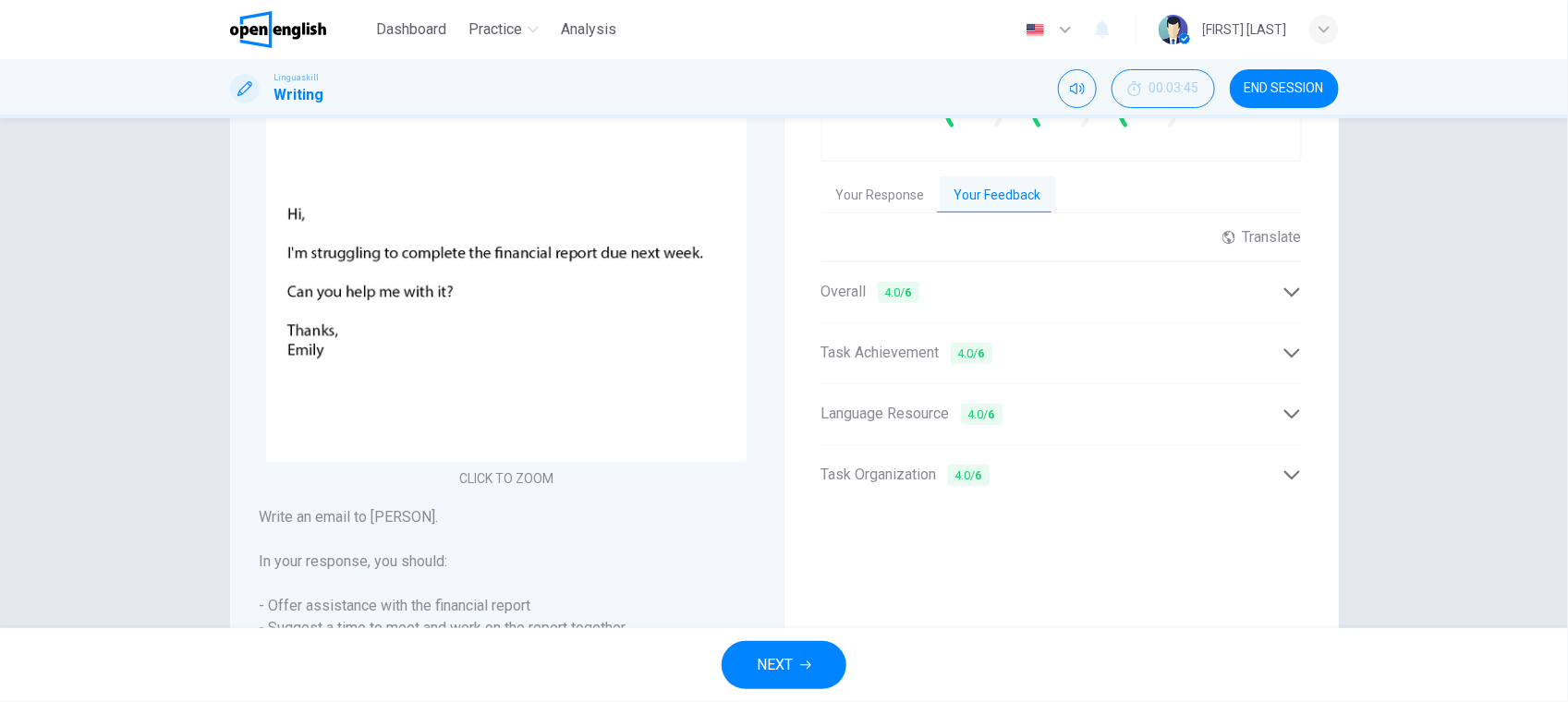 click on "4.0 / 6" at bounding box center (981, 414) 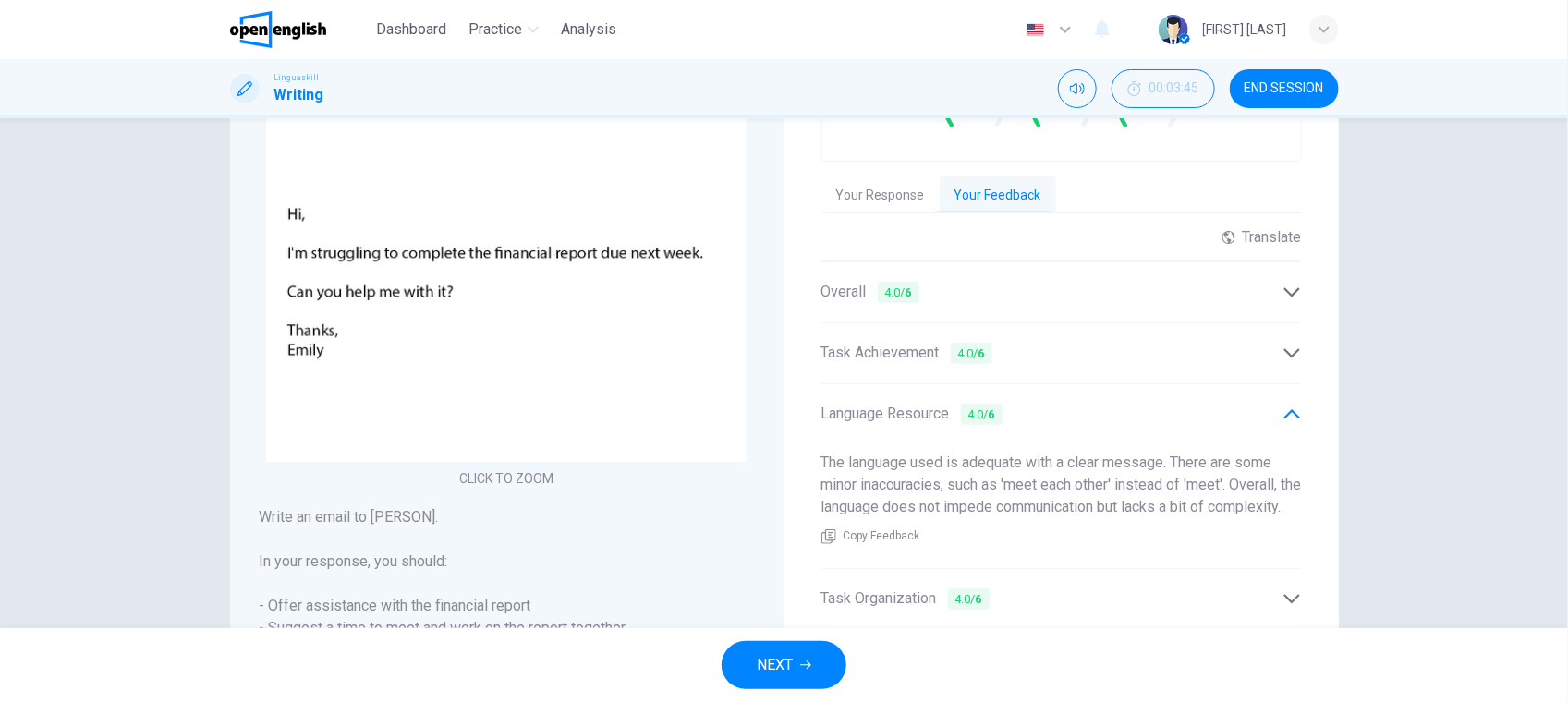 click on "Language Resource   4.0 / 6" at bounding box center (1051, 414) 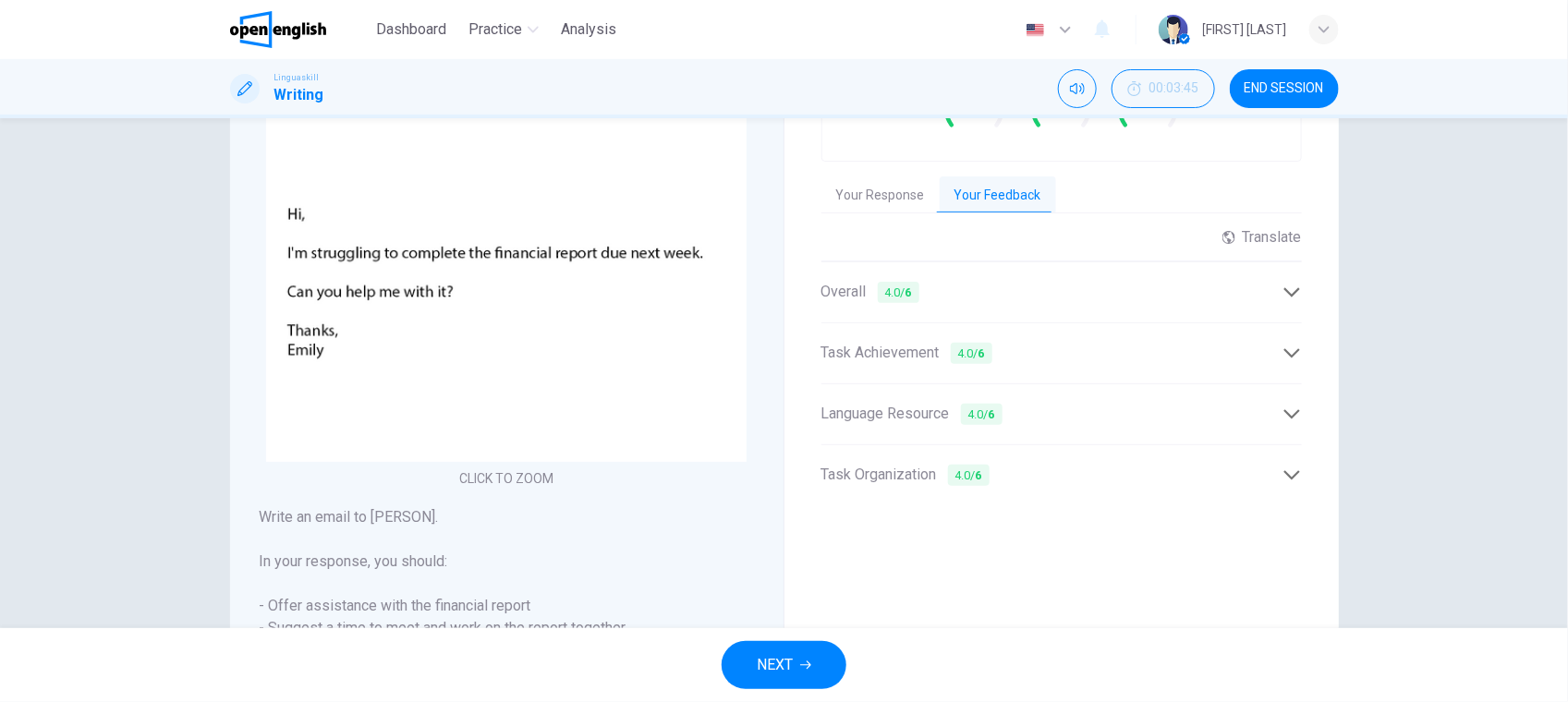 click on "Task Organization   4.0 / 6" at bounding box center [1051, 475] 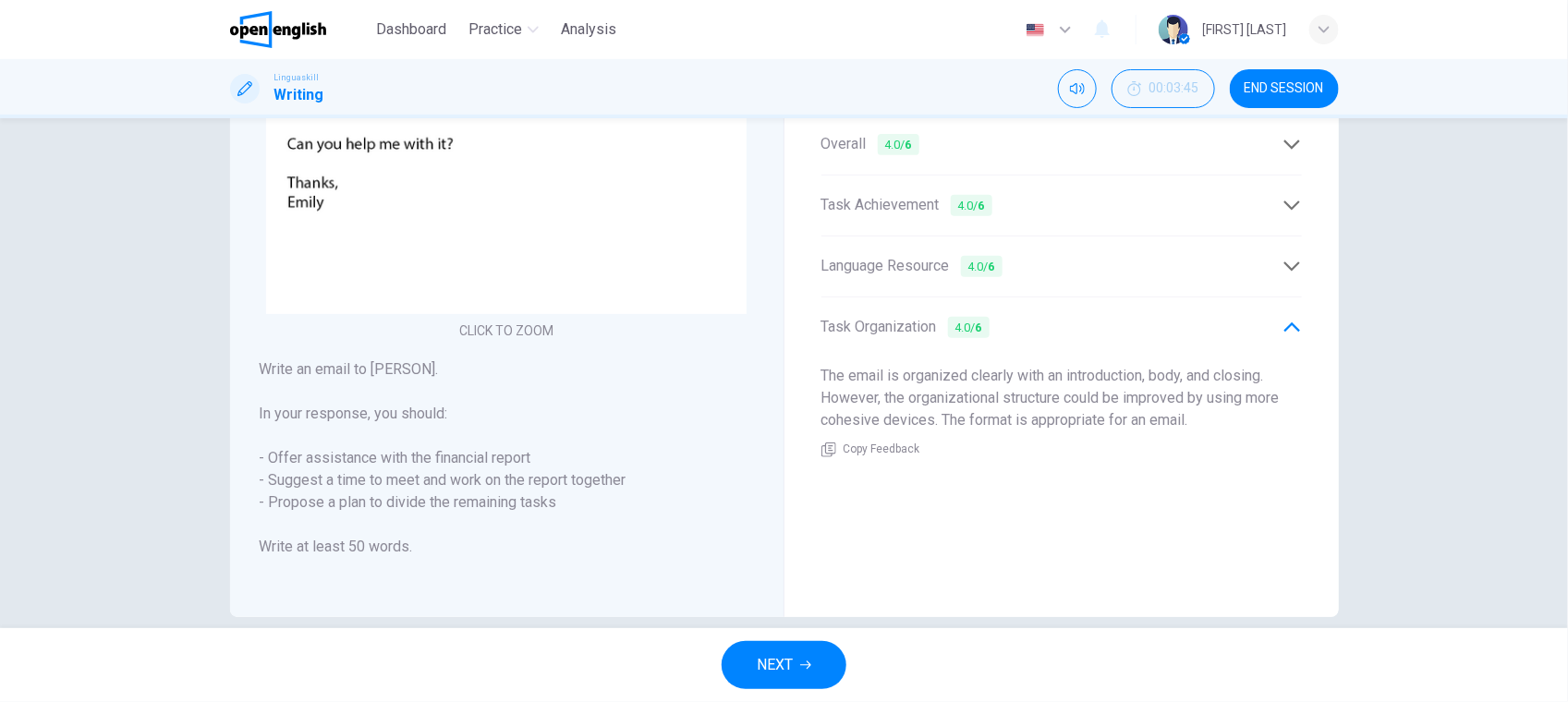 scroll, scrollTop: 366, scrollLeft: 0, axis: vertical 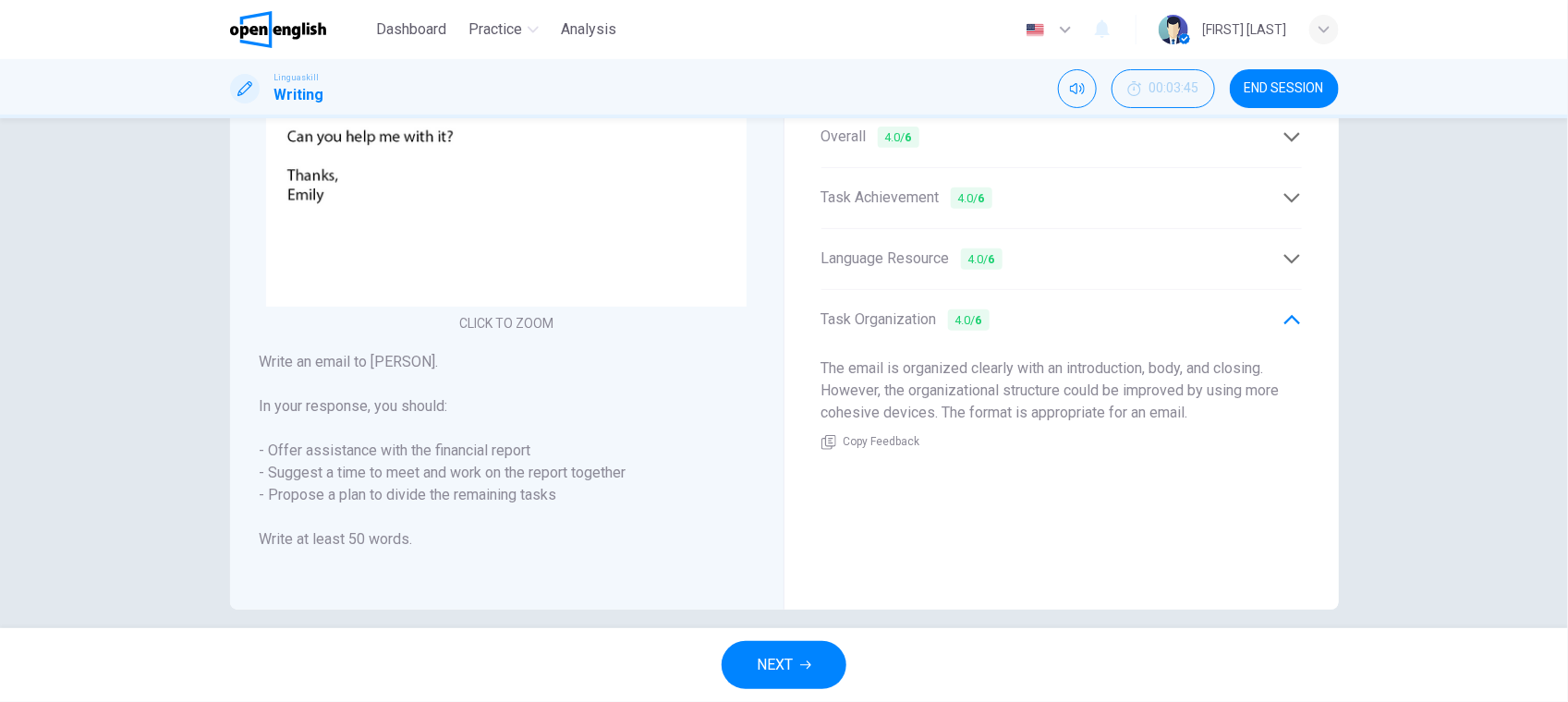 click on "Task Organization   4.0 / 6" at bounding box center (1051, 320) 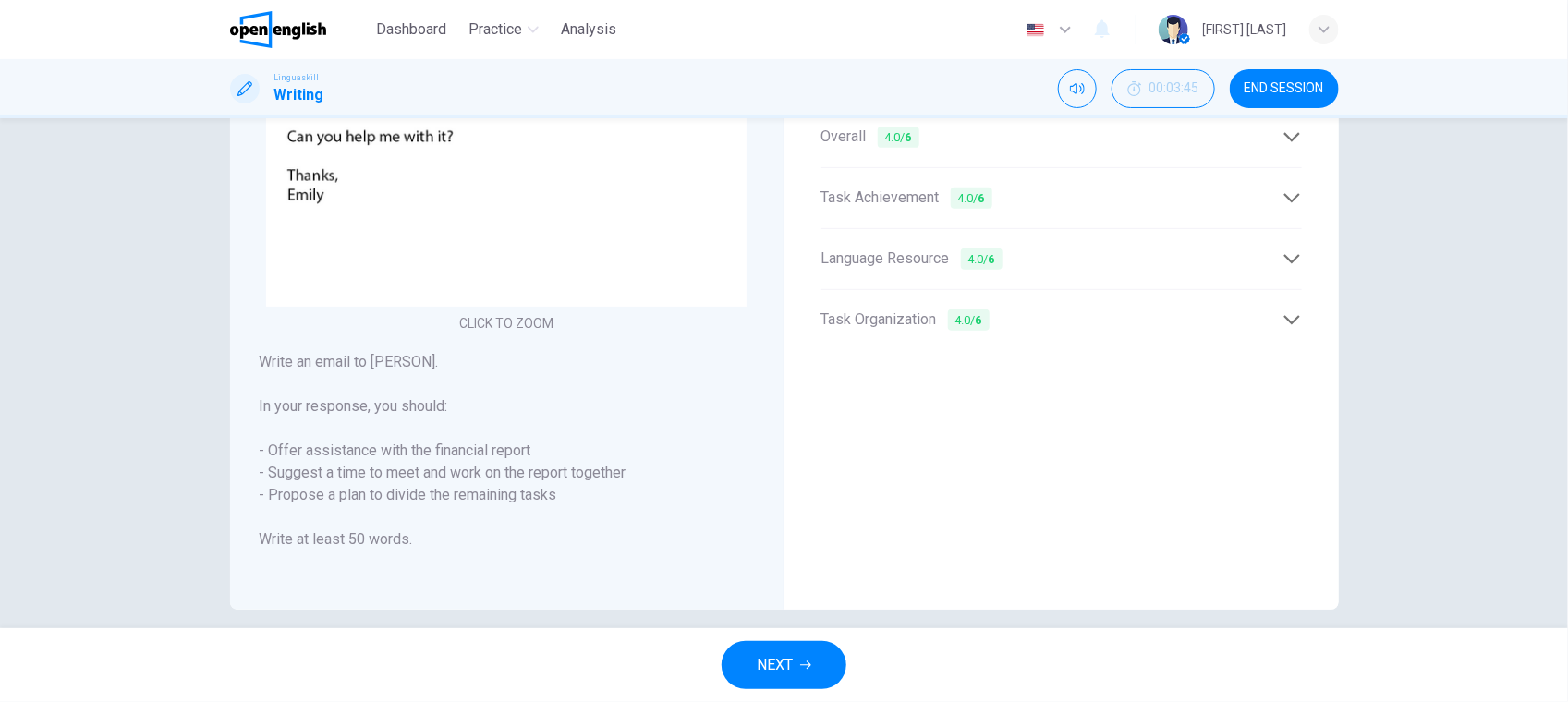 click on "NEXT" at bounding box center (774, 665) 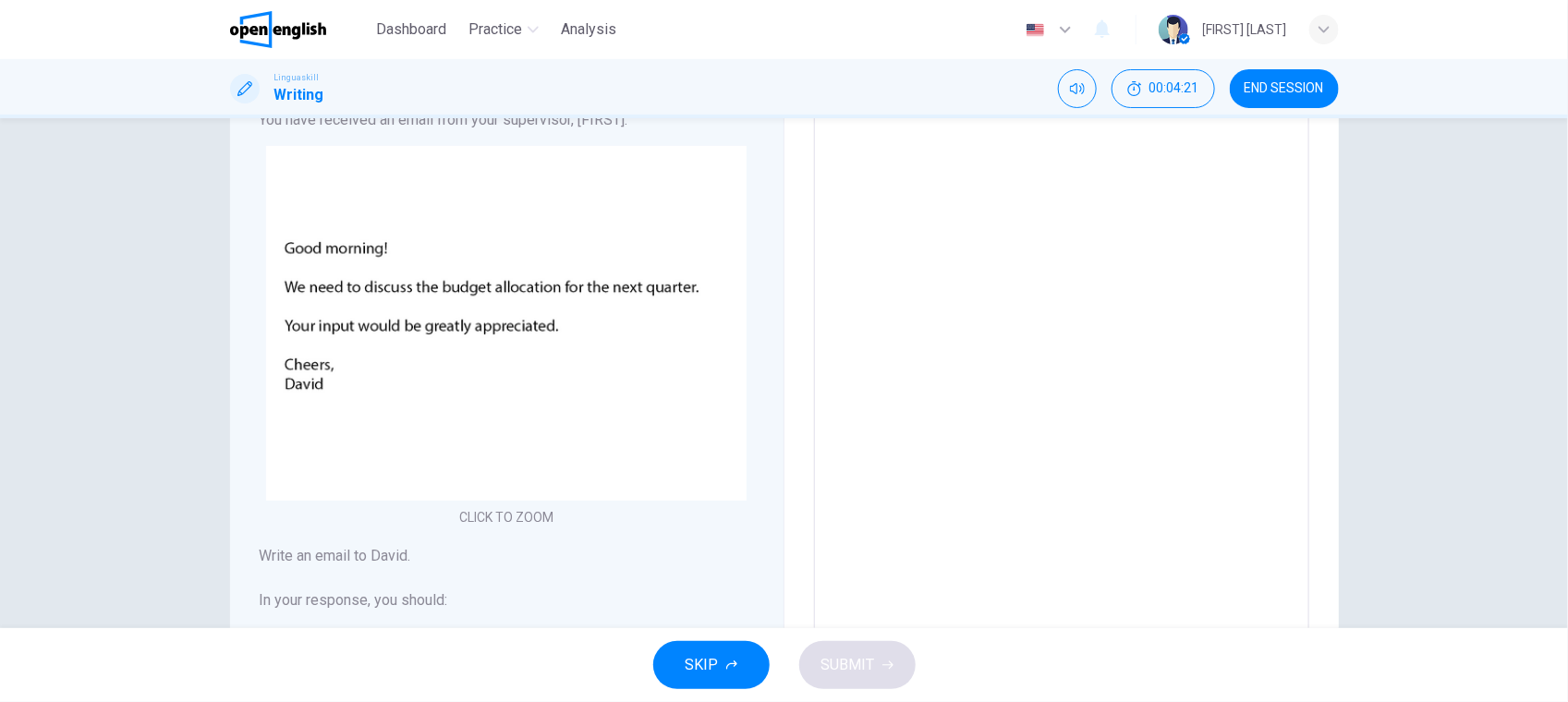 scroll, scrollTop: 171, scrollLeft: 0, axis: vertical 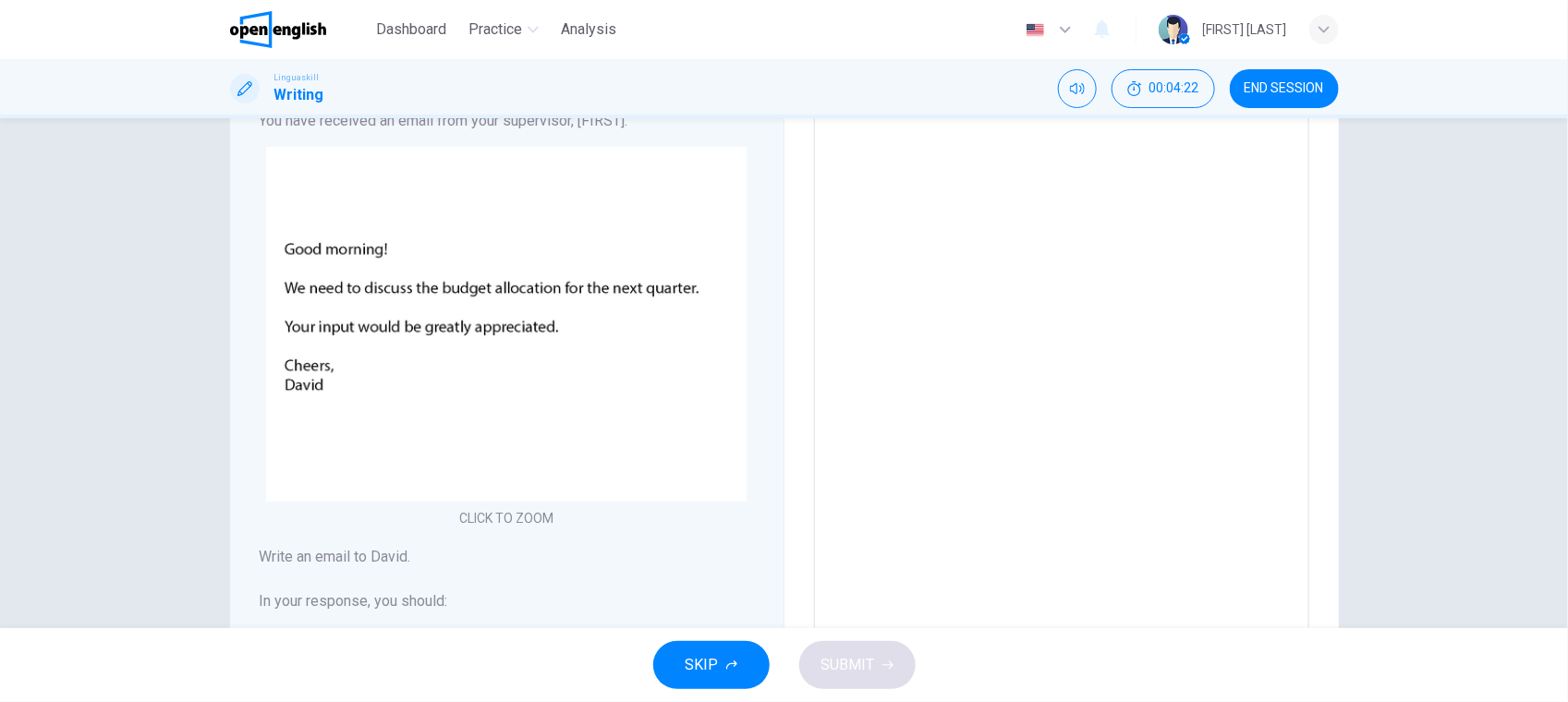 click at bounding box center (1062, 393) 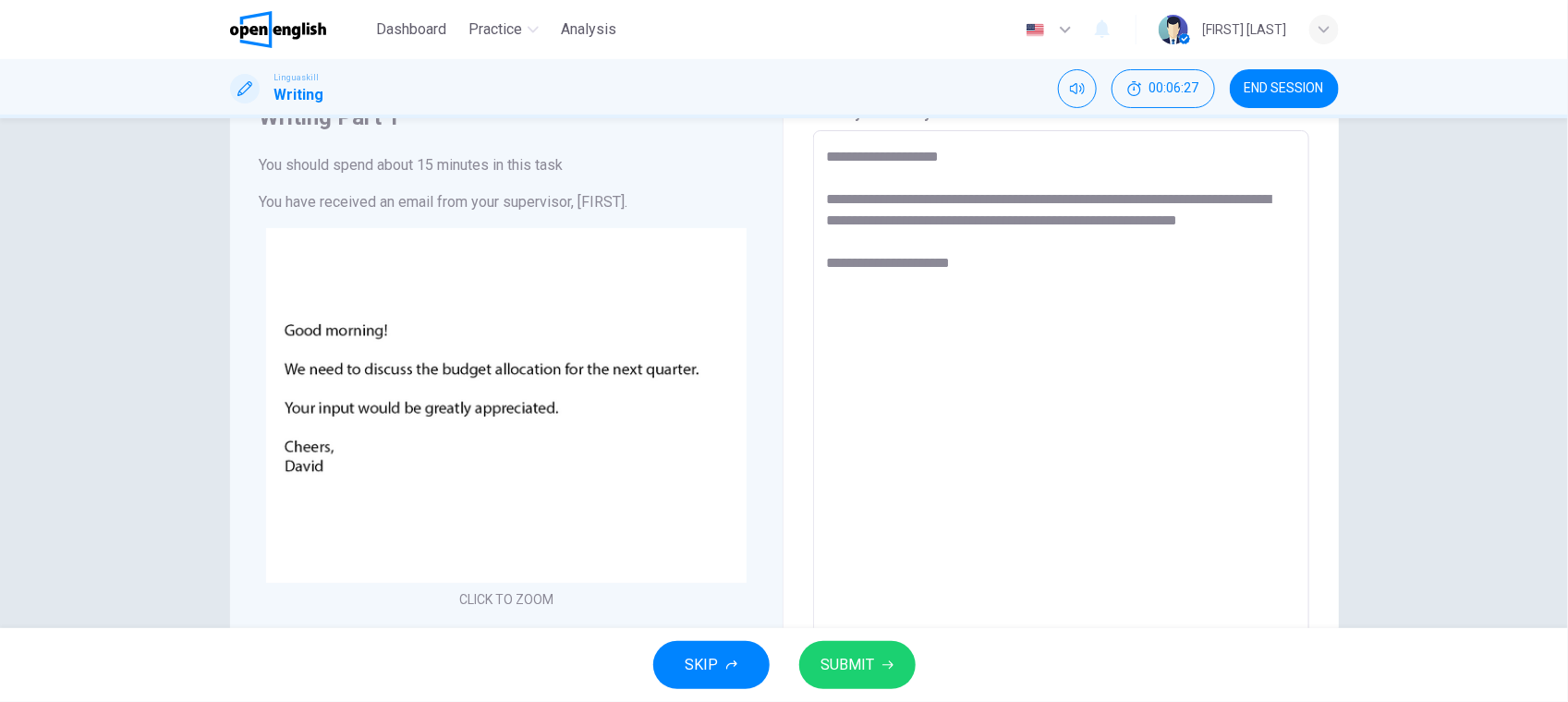 scroll, scrollTop: 89, scrollLeft: 0, axis: vertical 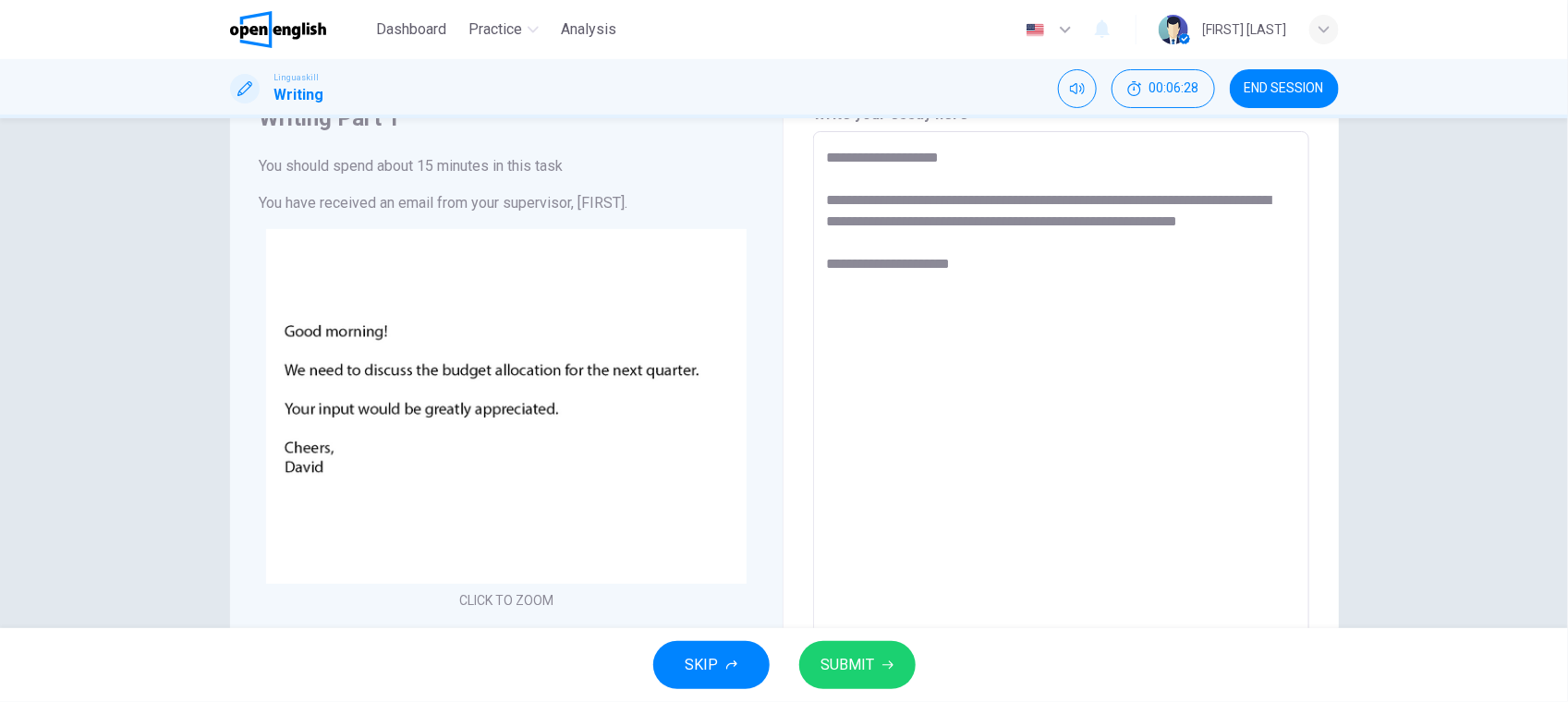 click on "**********" at bounding box center [1061, 476] 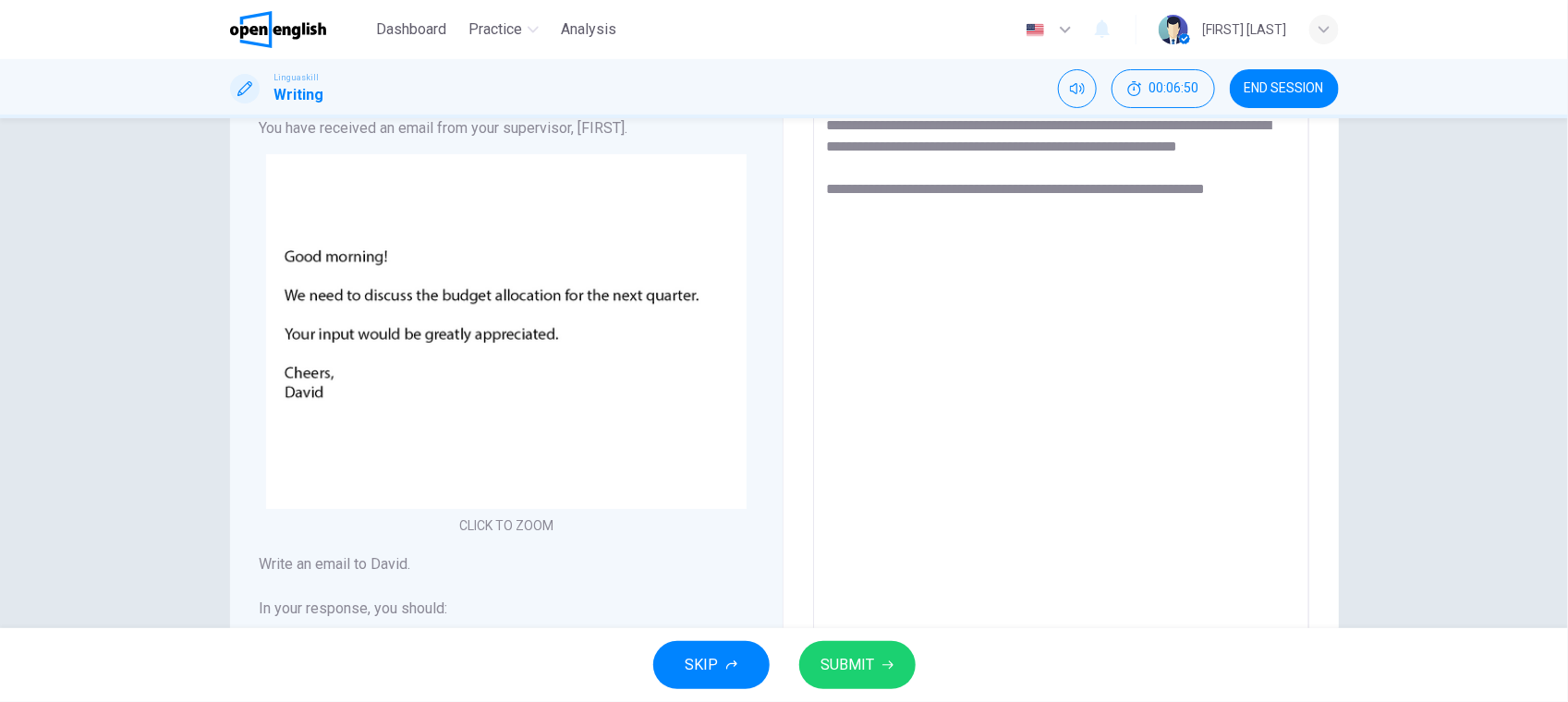 scroll, scrollTop: 163, scrollLeft: 0, axis: vertical 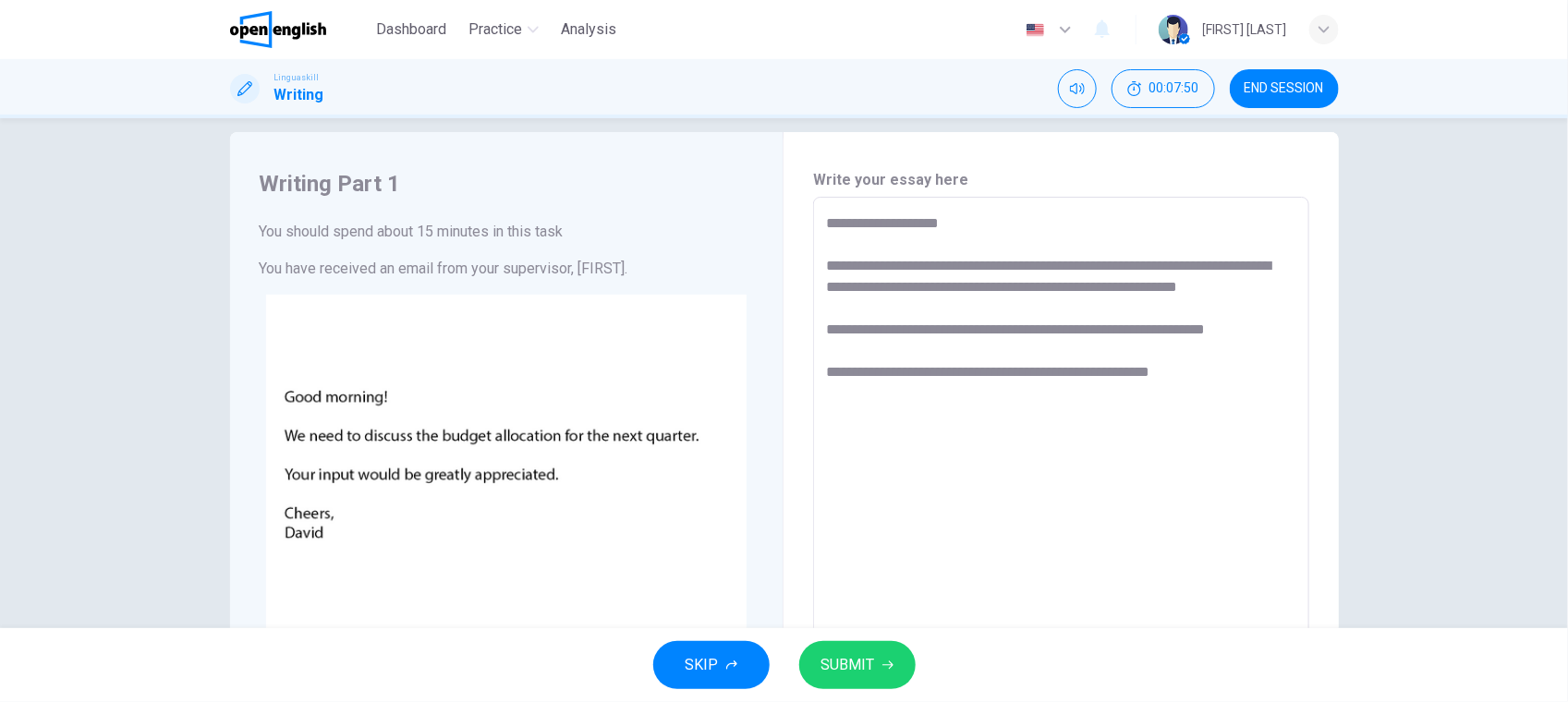 click on "**********" at bounding box center (1061, 541) 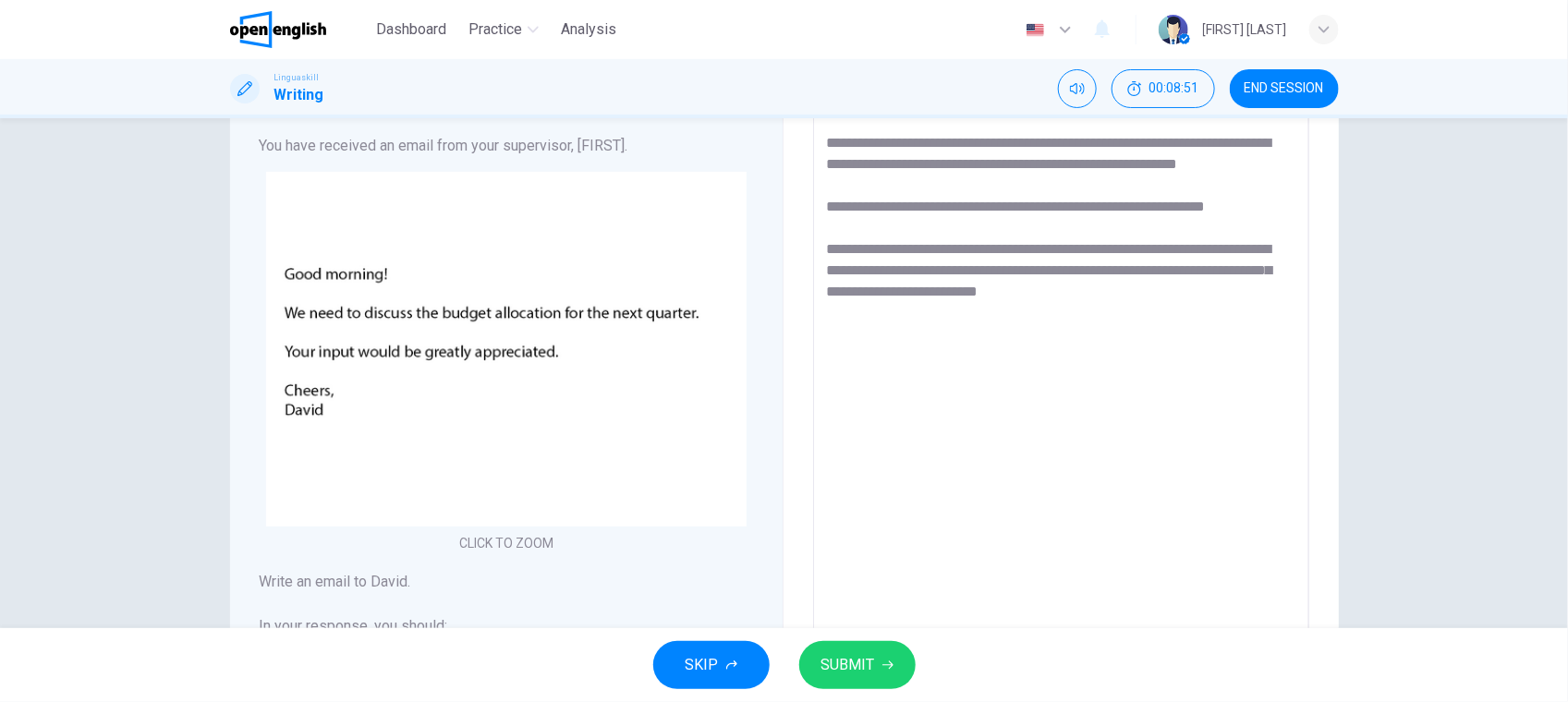 scroll, scrollTop: 141, scrollLeft: 0, axis: vertical 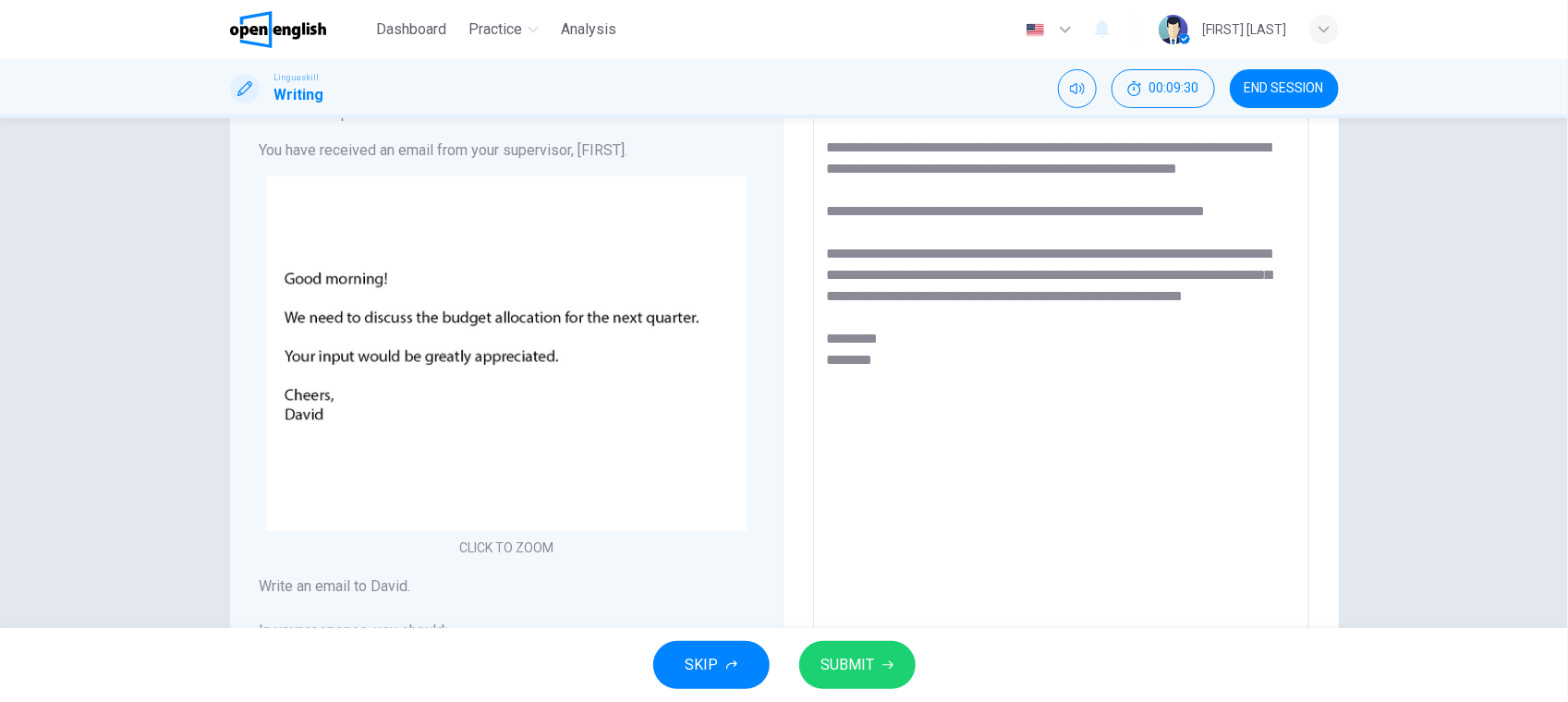 type on "**********" 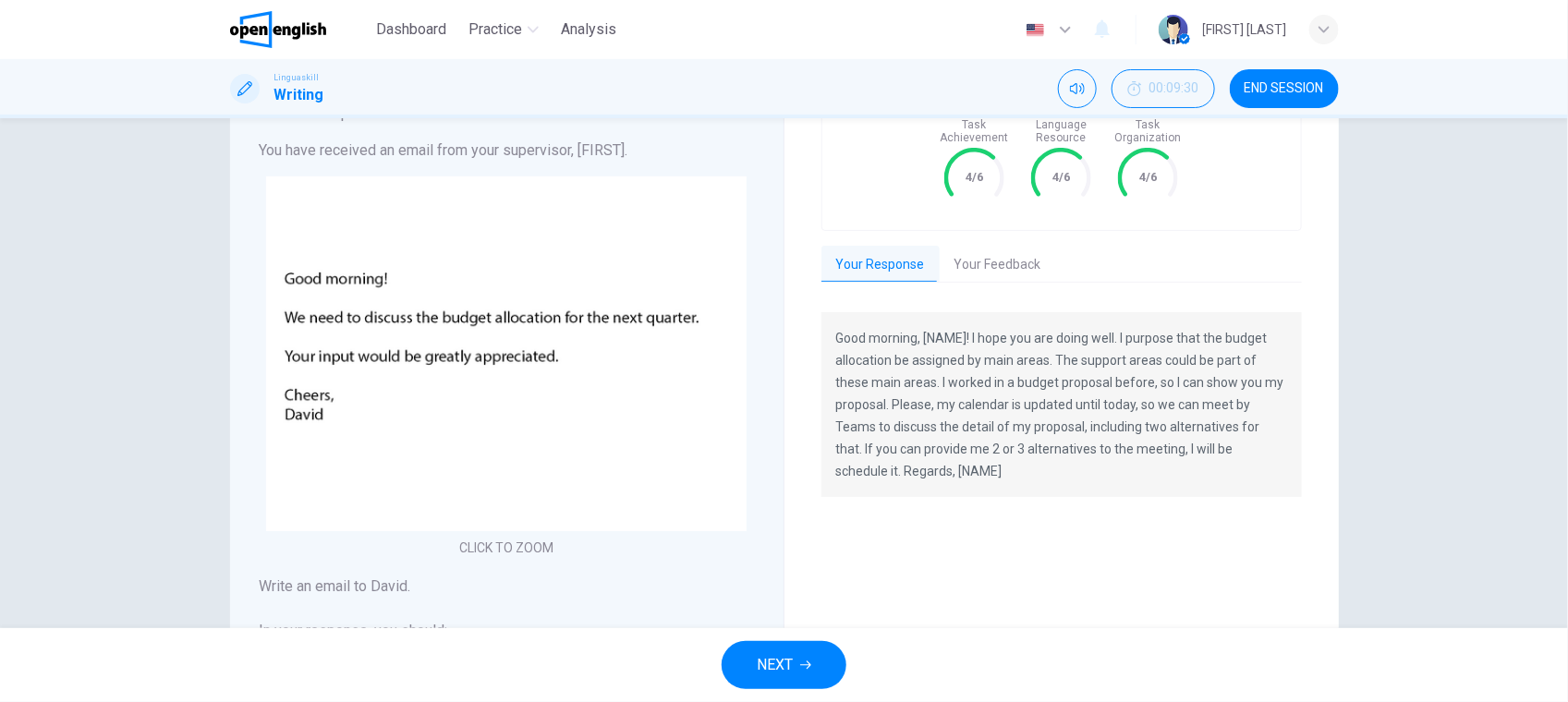 click on "Your Feedback" at bounding box center [998, 265] 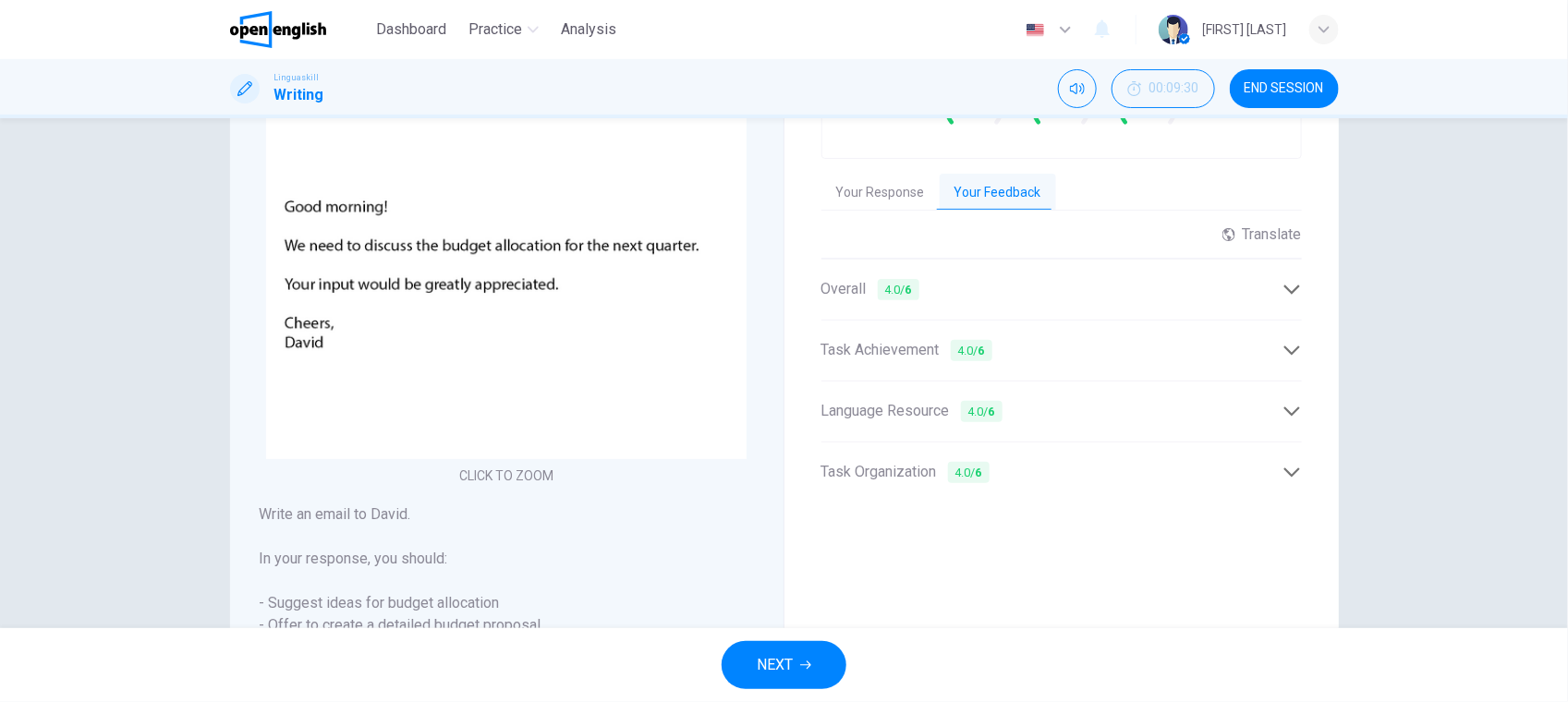 scroll, scrollTop: 214, scrollLeft: 0, axis: vertical 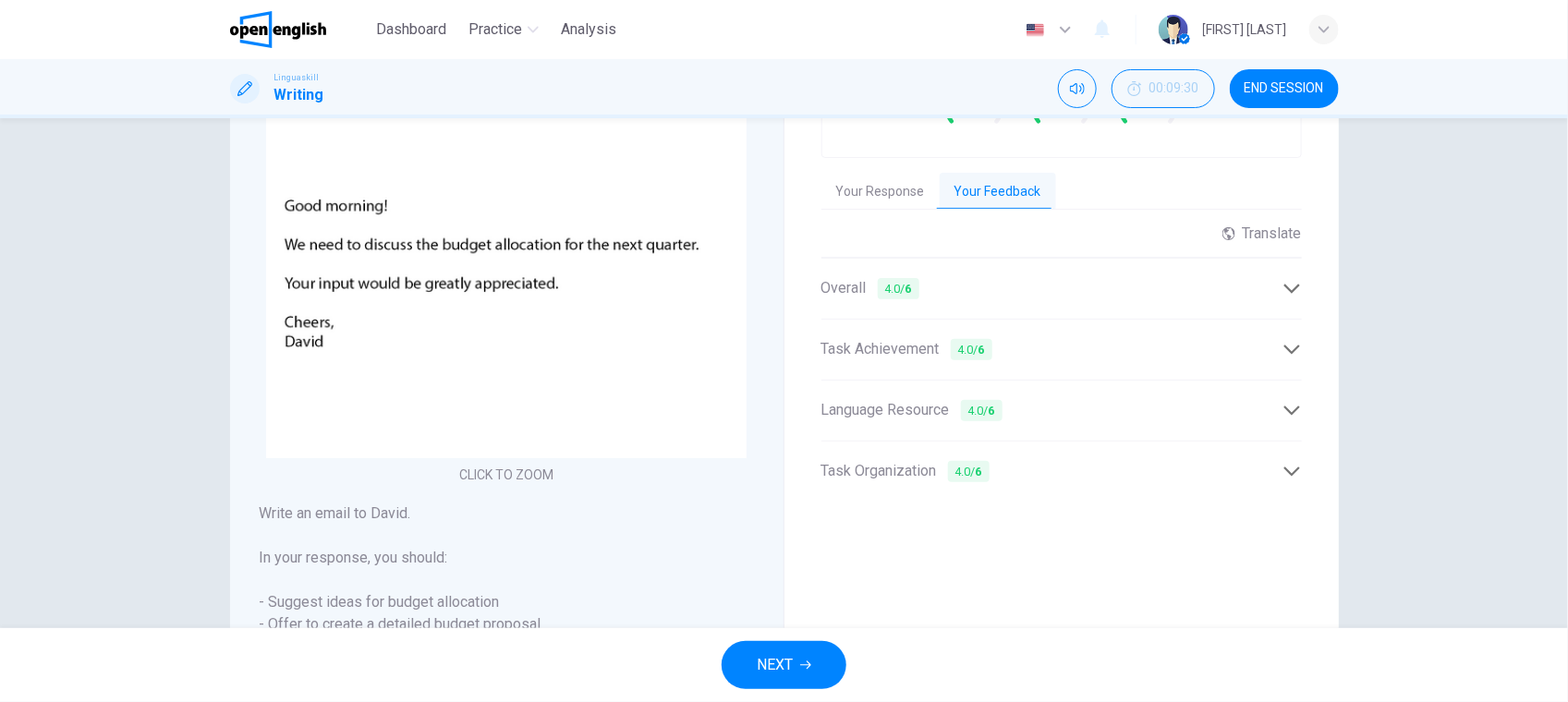click on "Overall   4.0 / 6" at bounding box center [1062, 288] 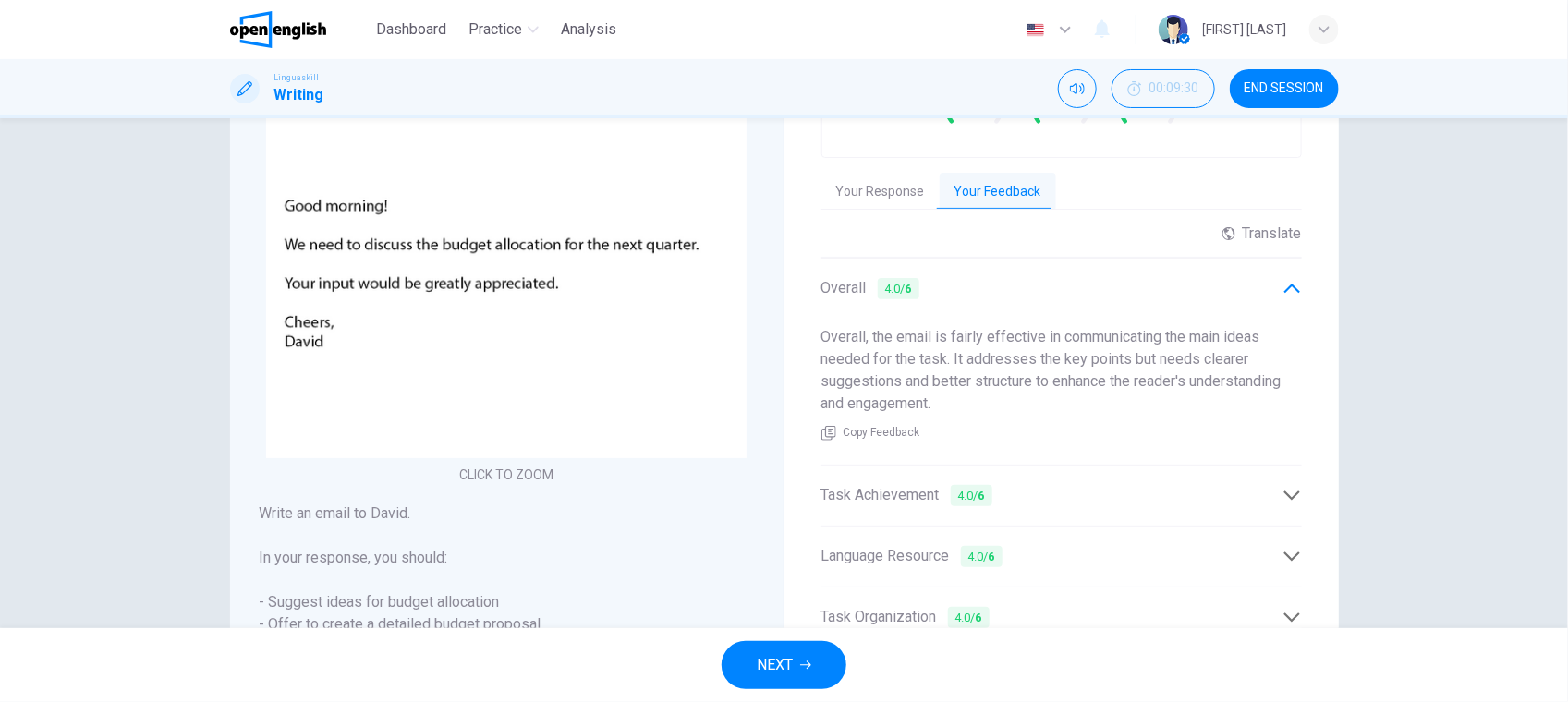 click on "Task Achievement   4.0 / 6" at bounding box center (1051, 495) 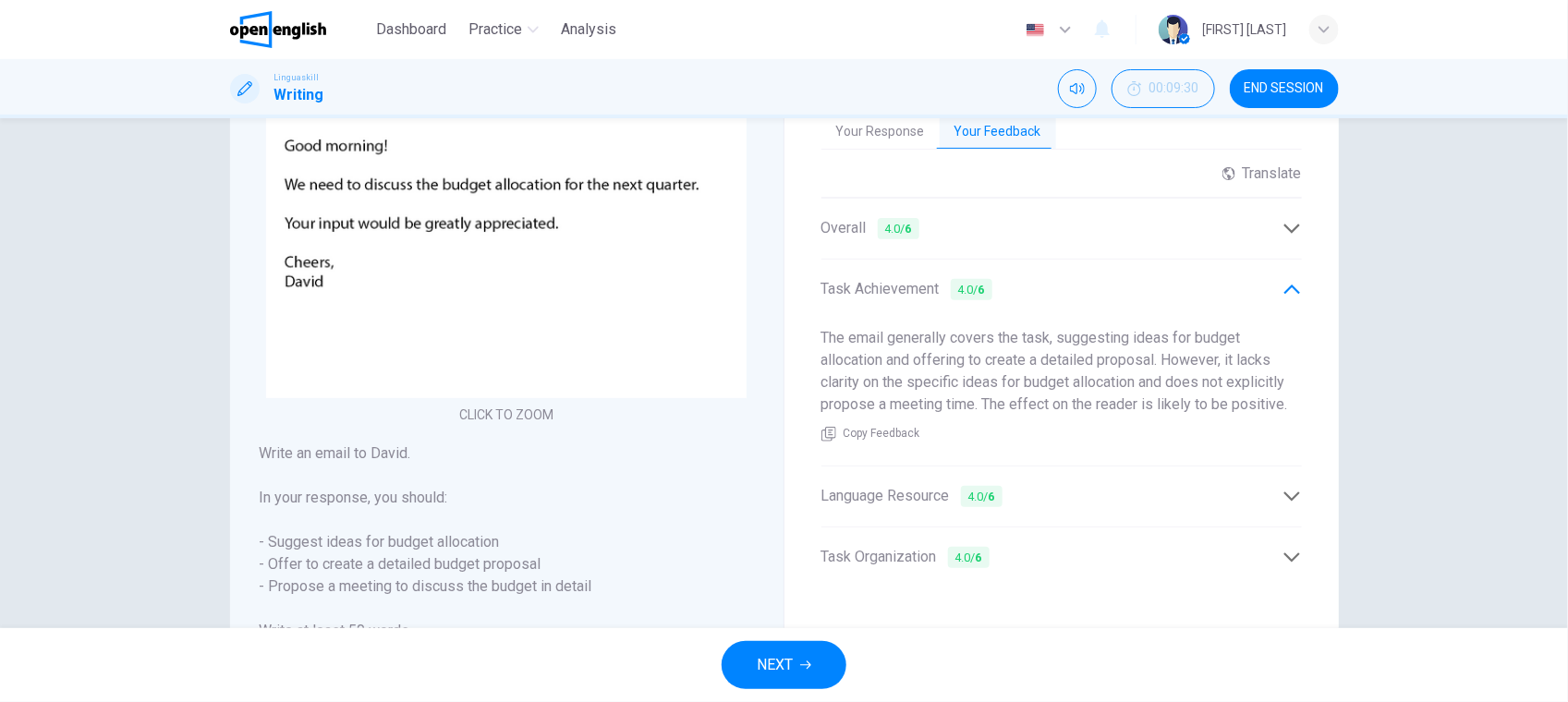 scroll, scrollTop: 309, scrollLeft: 0, axis: vertical 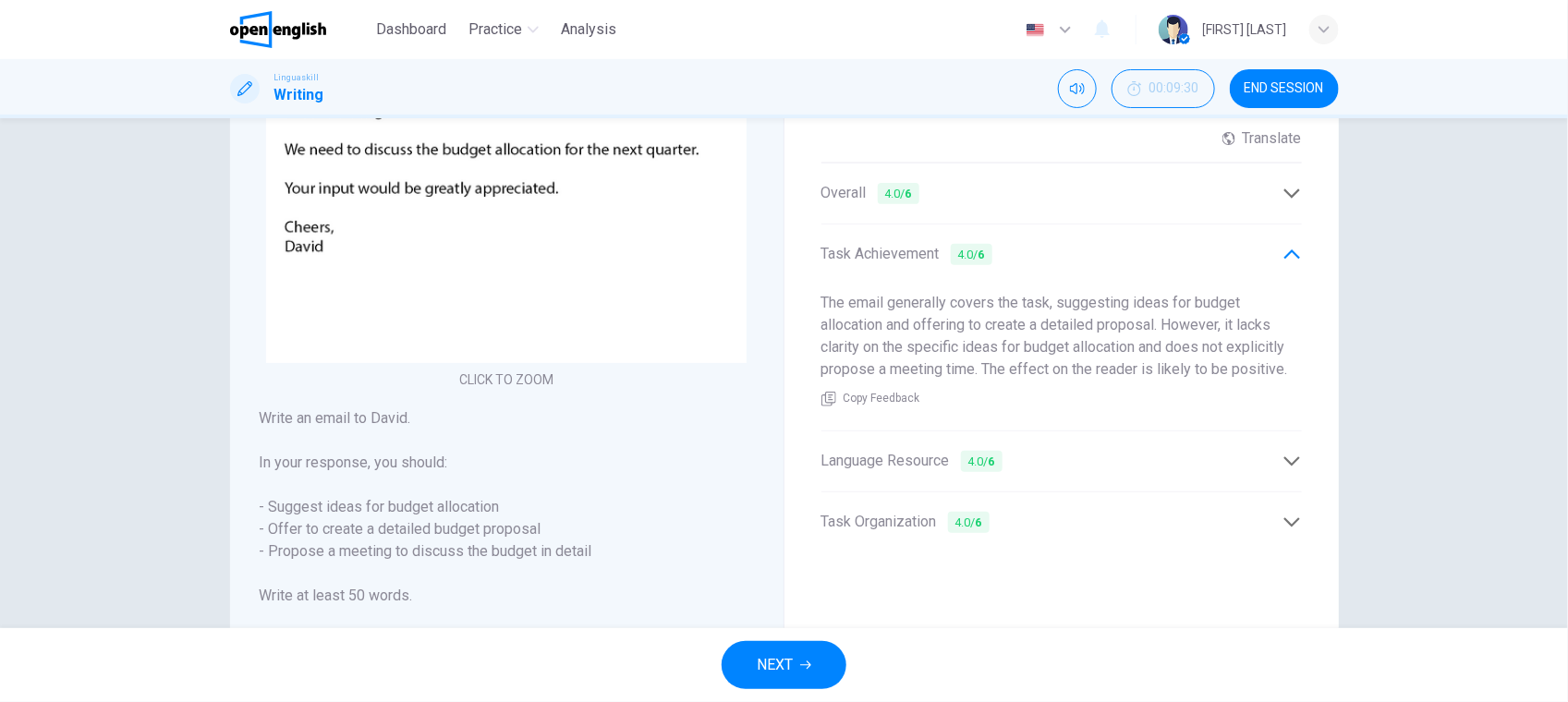 click on "Language Resource   4.0 / 6" at bounding box center (1051, 461) 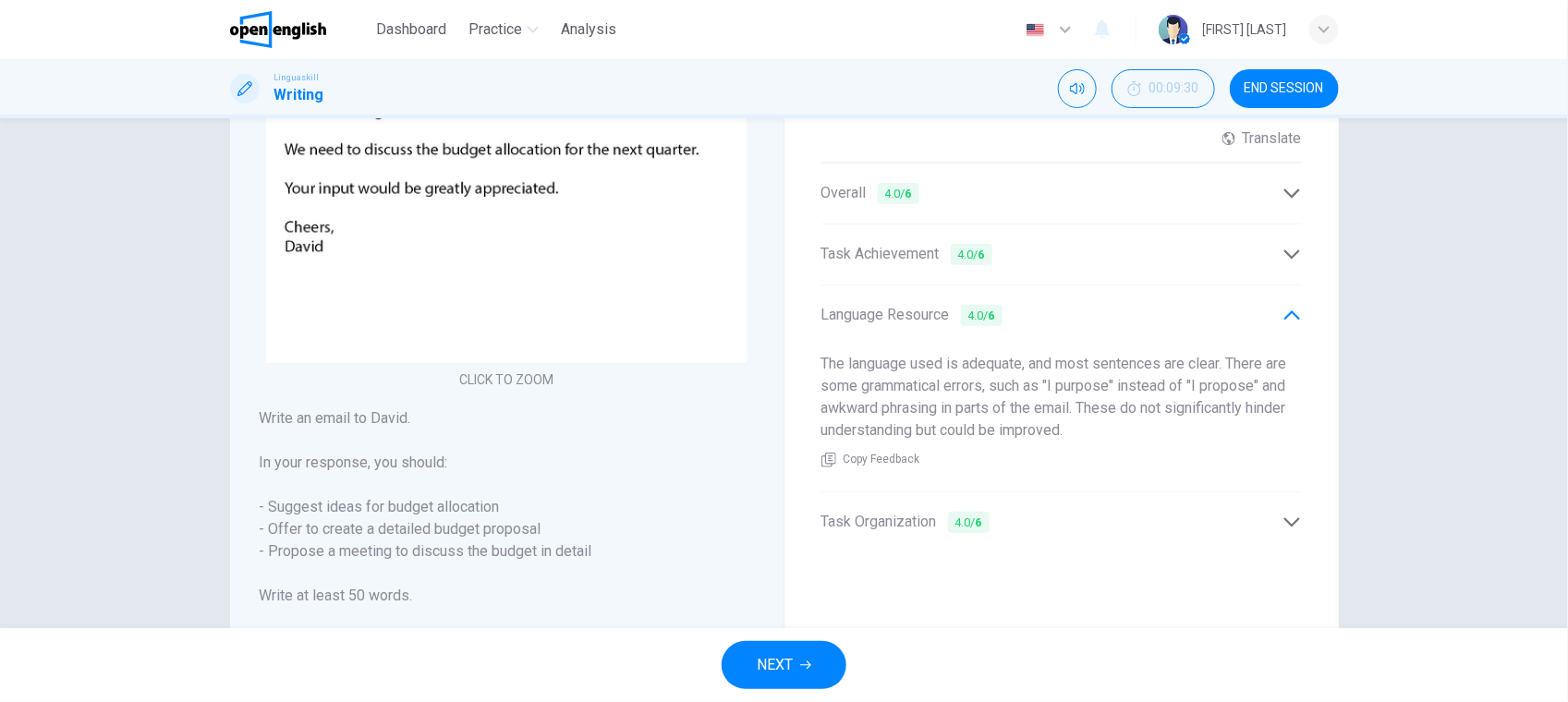 click on "Task Organization   4.0 / 6" at bounding box center (1051, 522) 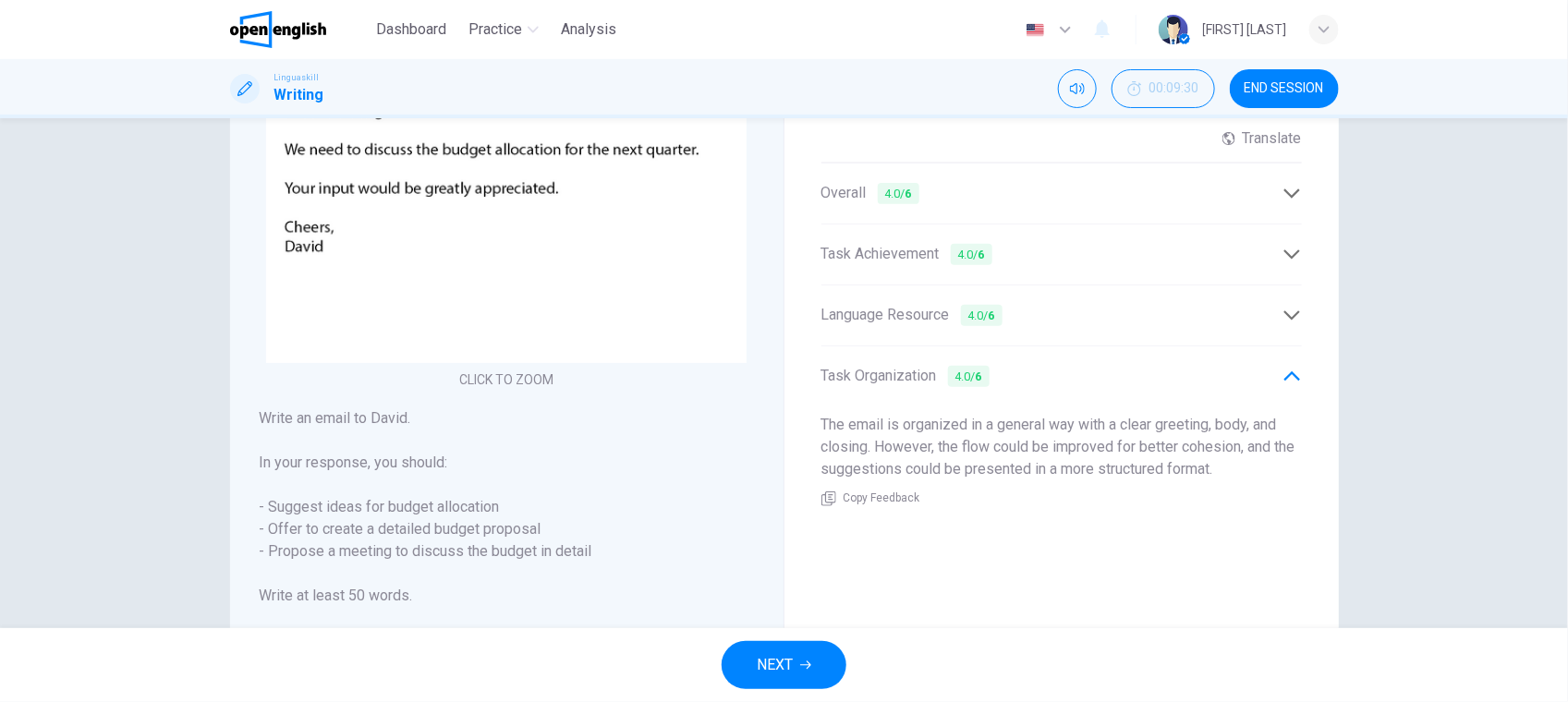 click on "END SESSION" at bounding box center (1284, 89) 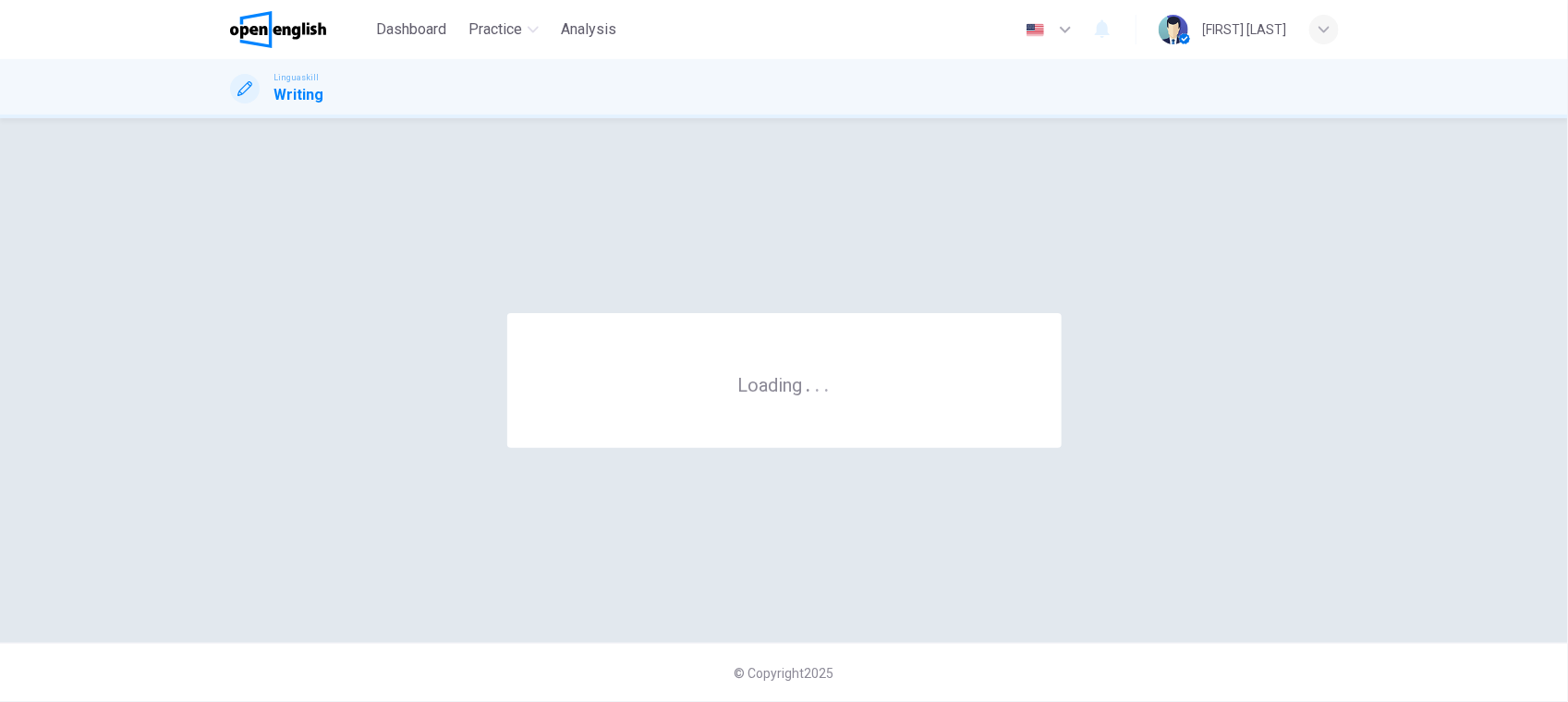 scroll, scrollTop: 0, scrollLeft: 0, axis: both 